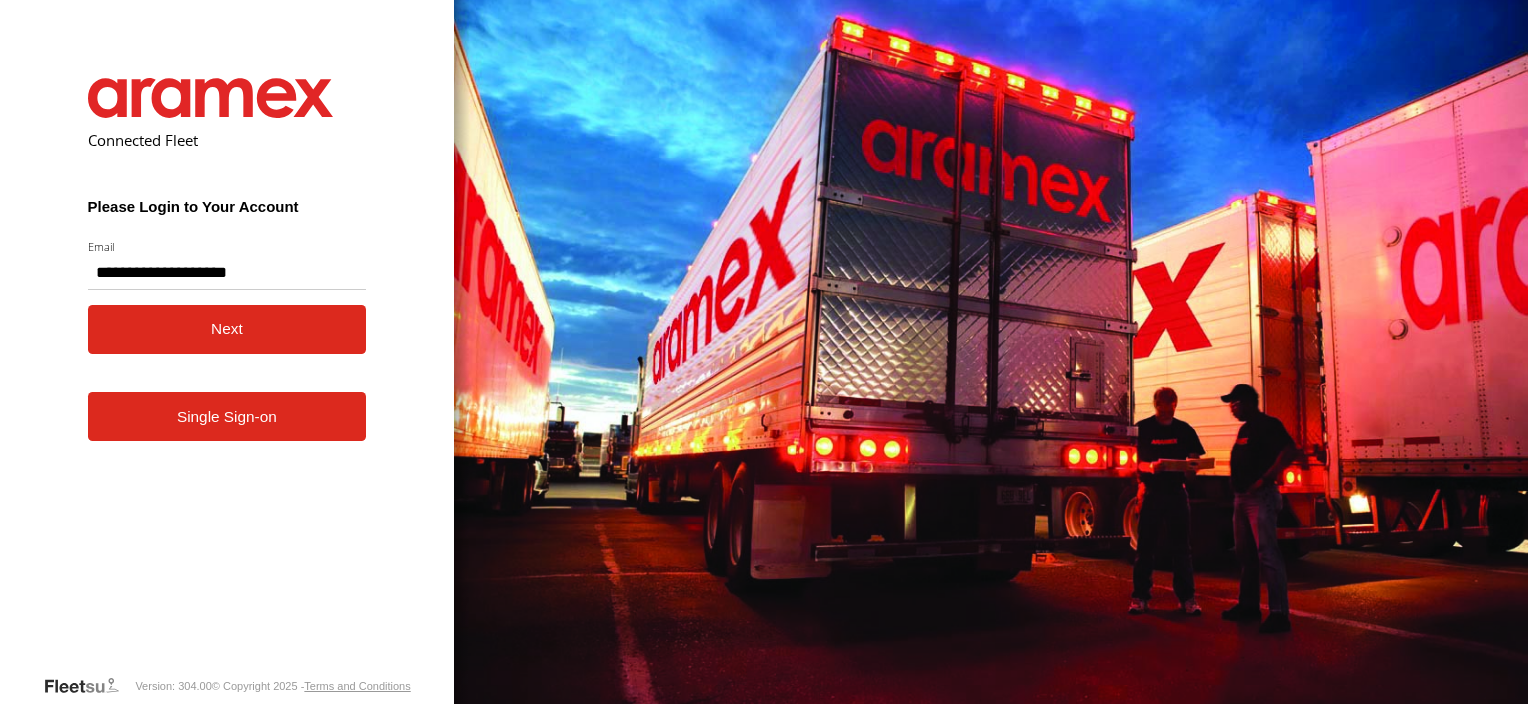 scroll, scrollTop: 0, scrollLeft: 0, axis: both 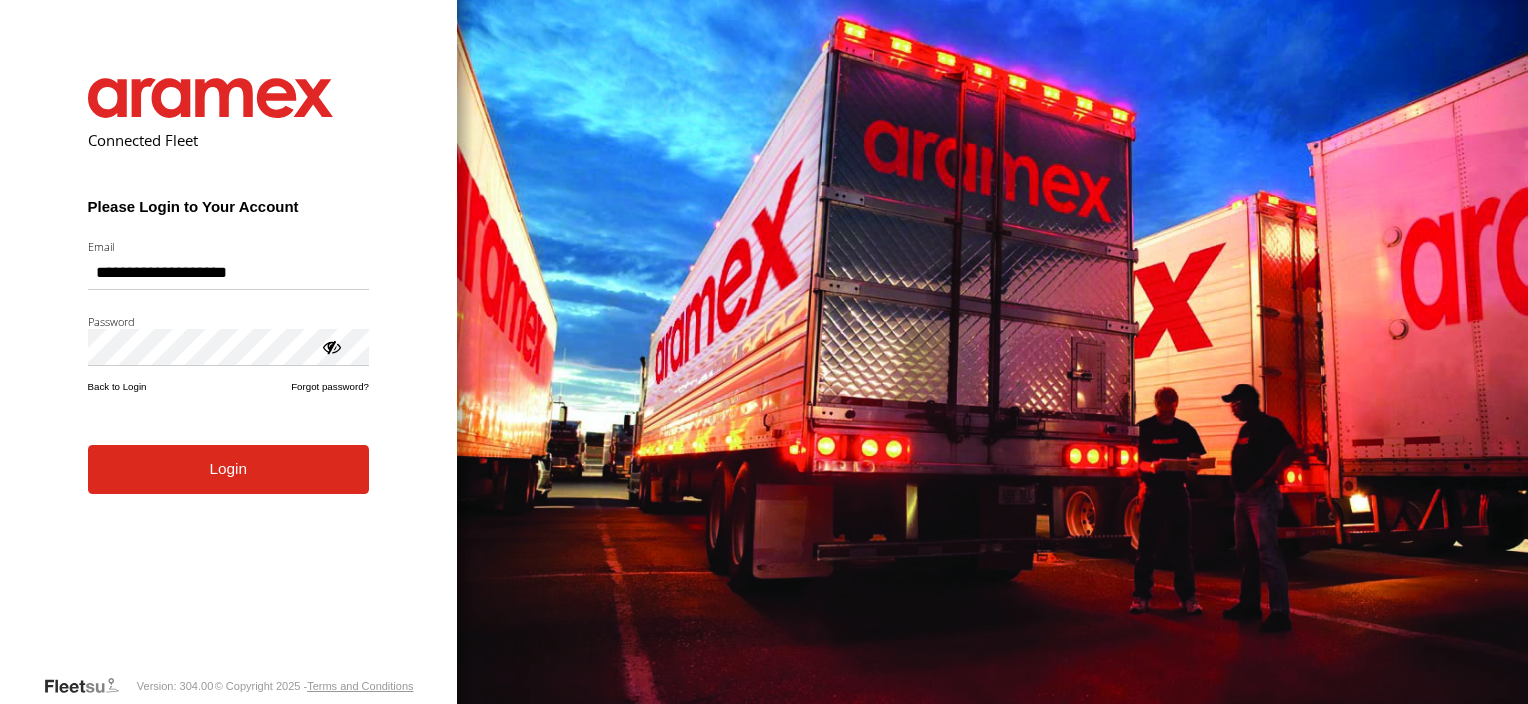 click on "Login" at bounding box center (228, 469) 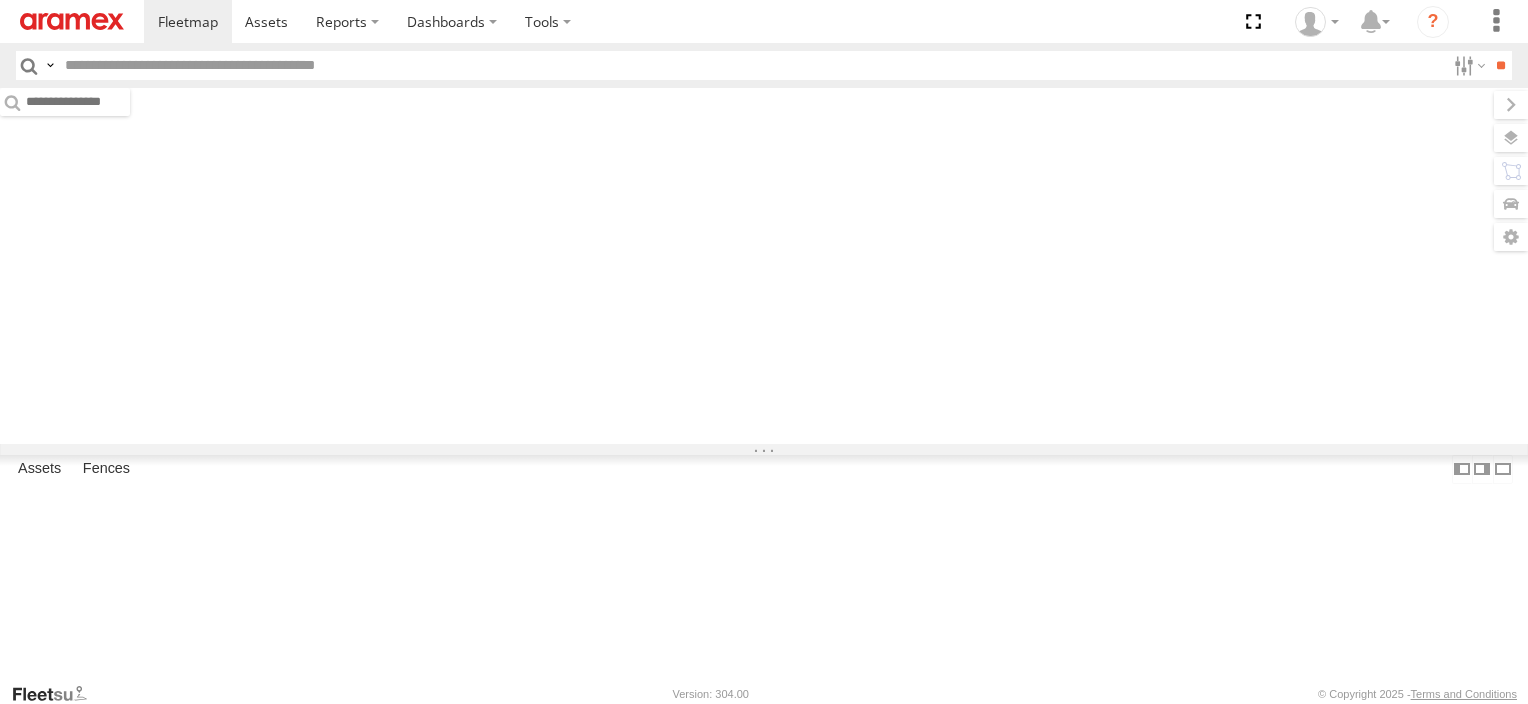 scroll, scrollTop: 0, scrollLeft: 0, axis: both 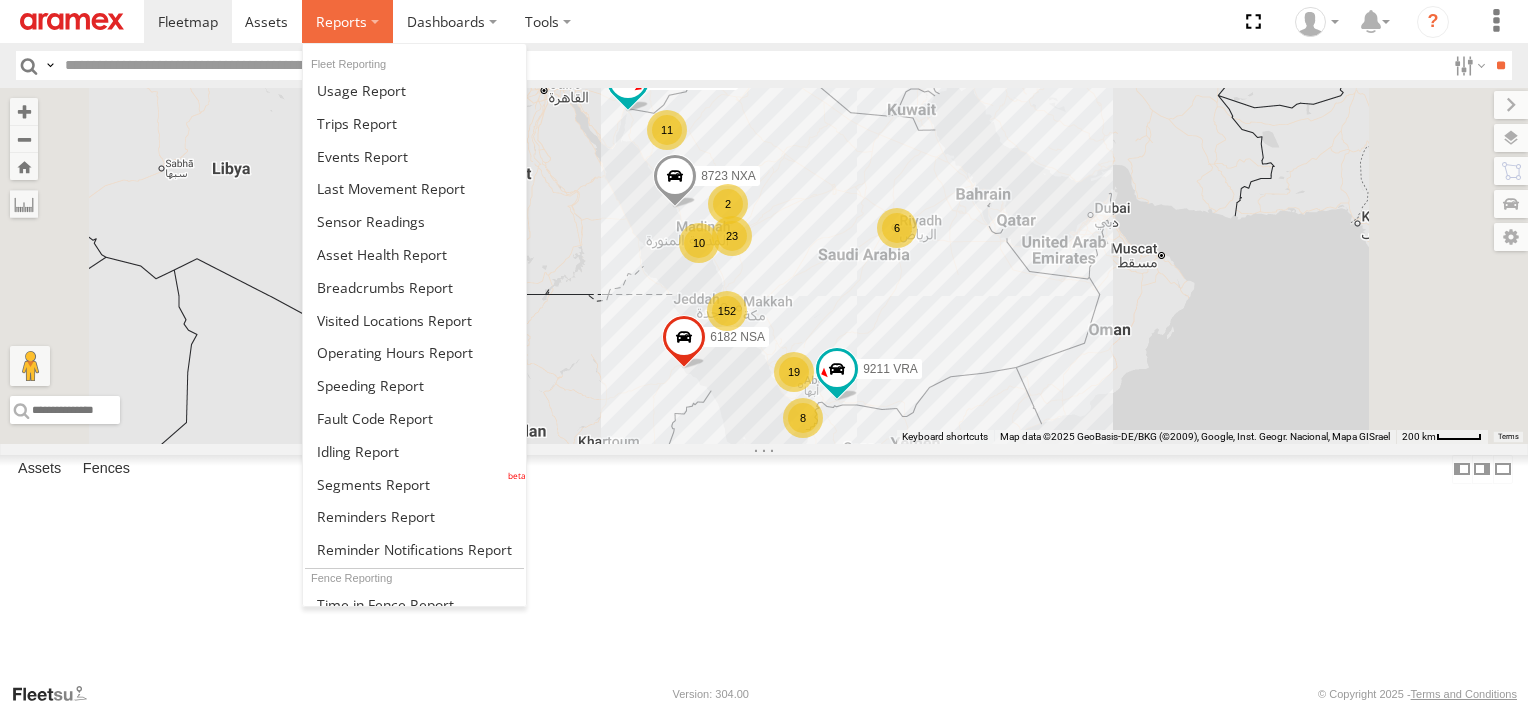 click at bounding box center (341, 21) 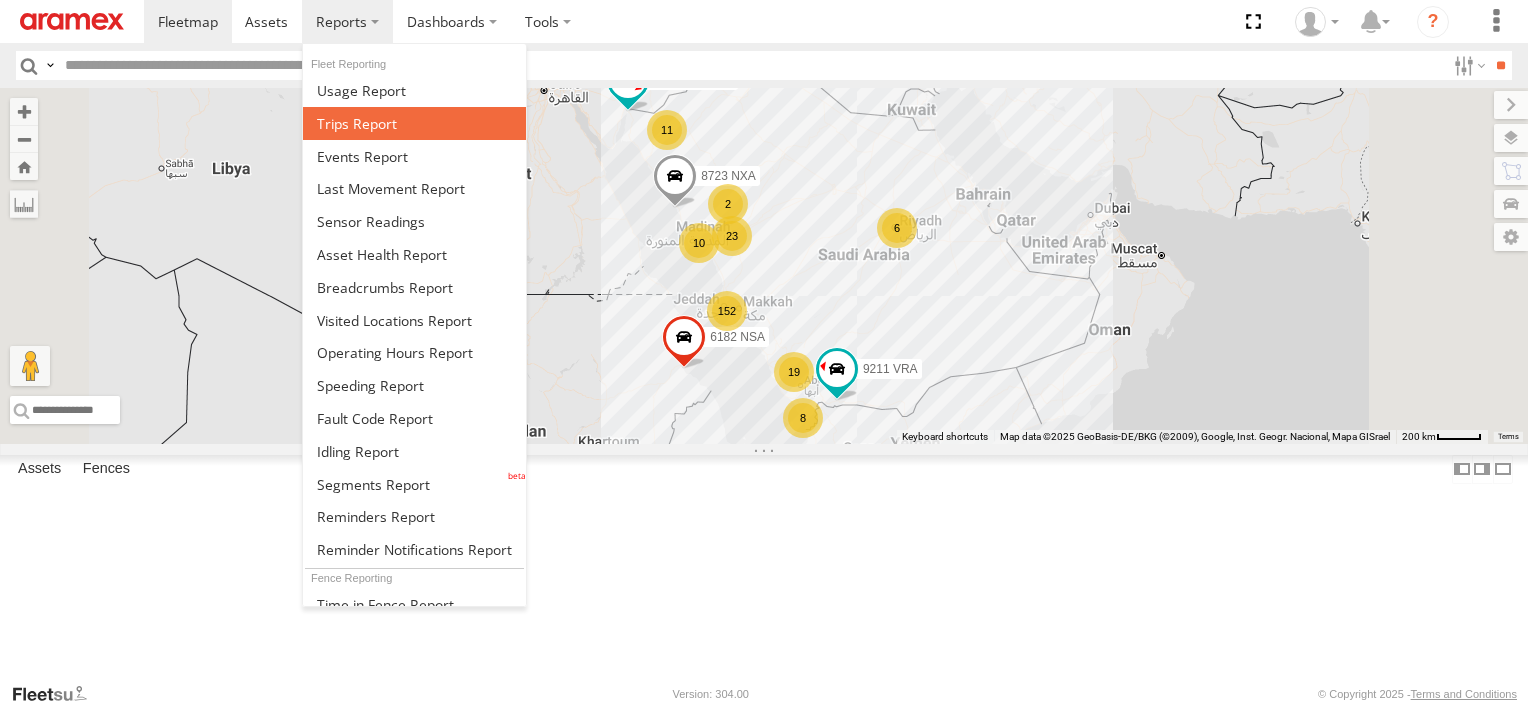 click at bounding box center [357, 123] 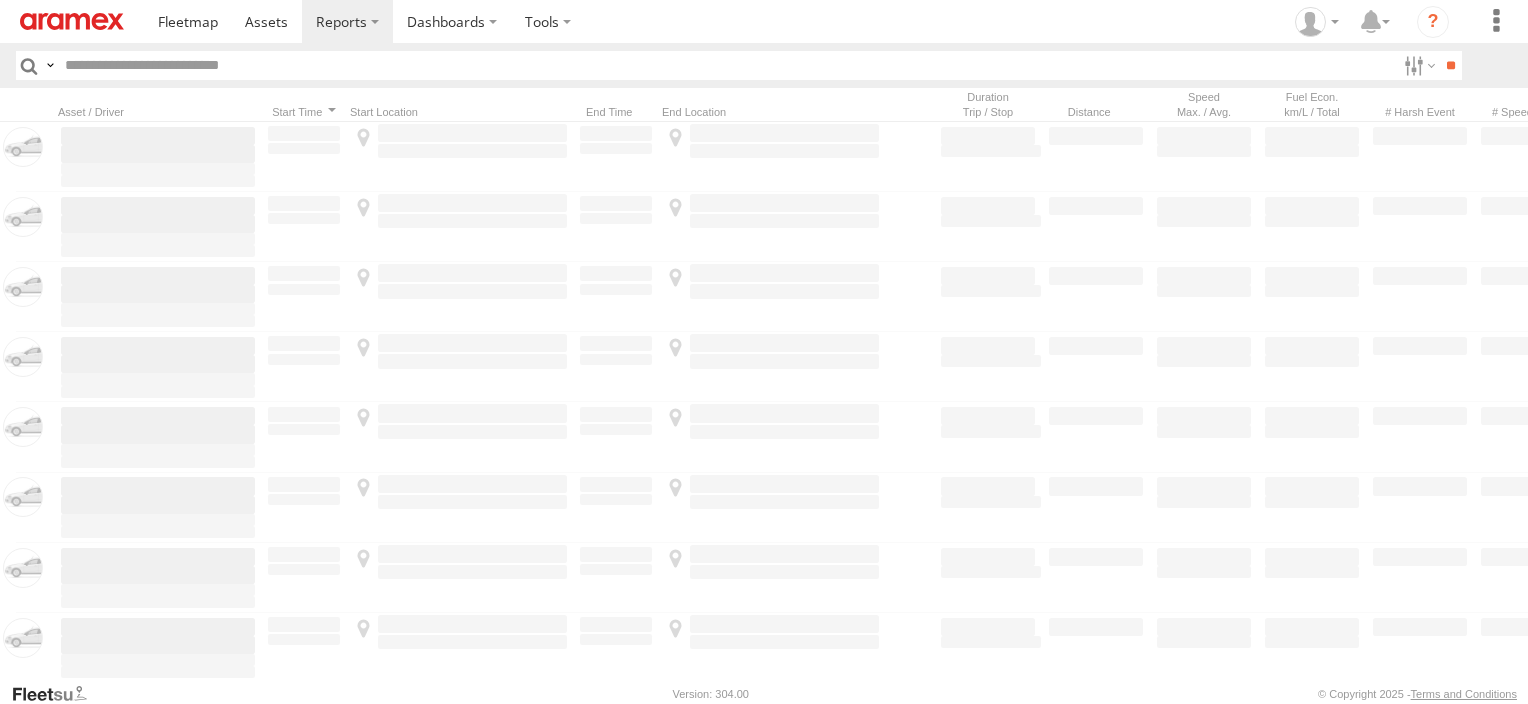 scroll, scrollTop: 0, scrollLeft: 0, axis: both 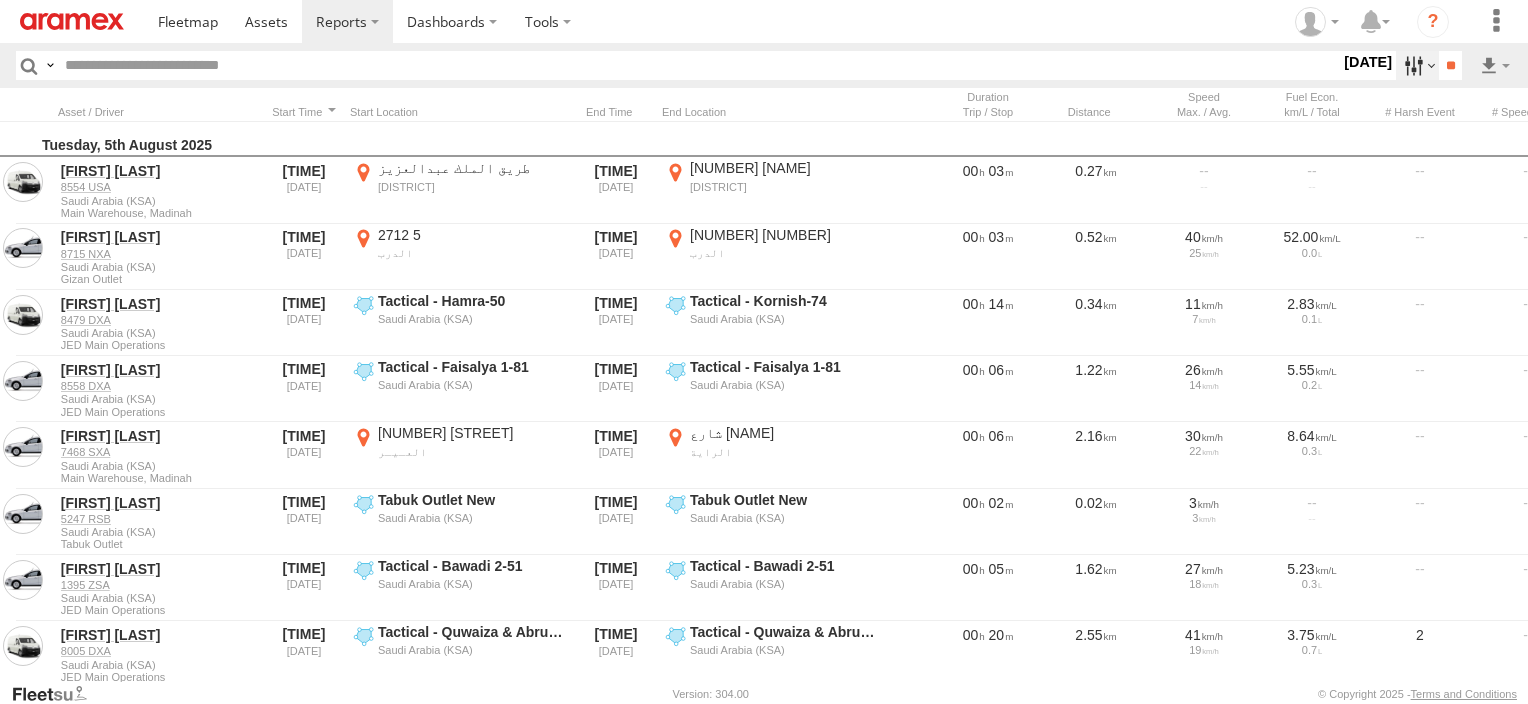 click at bounding box center [1417, 65] 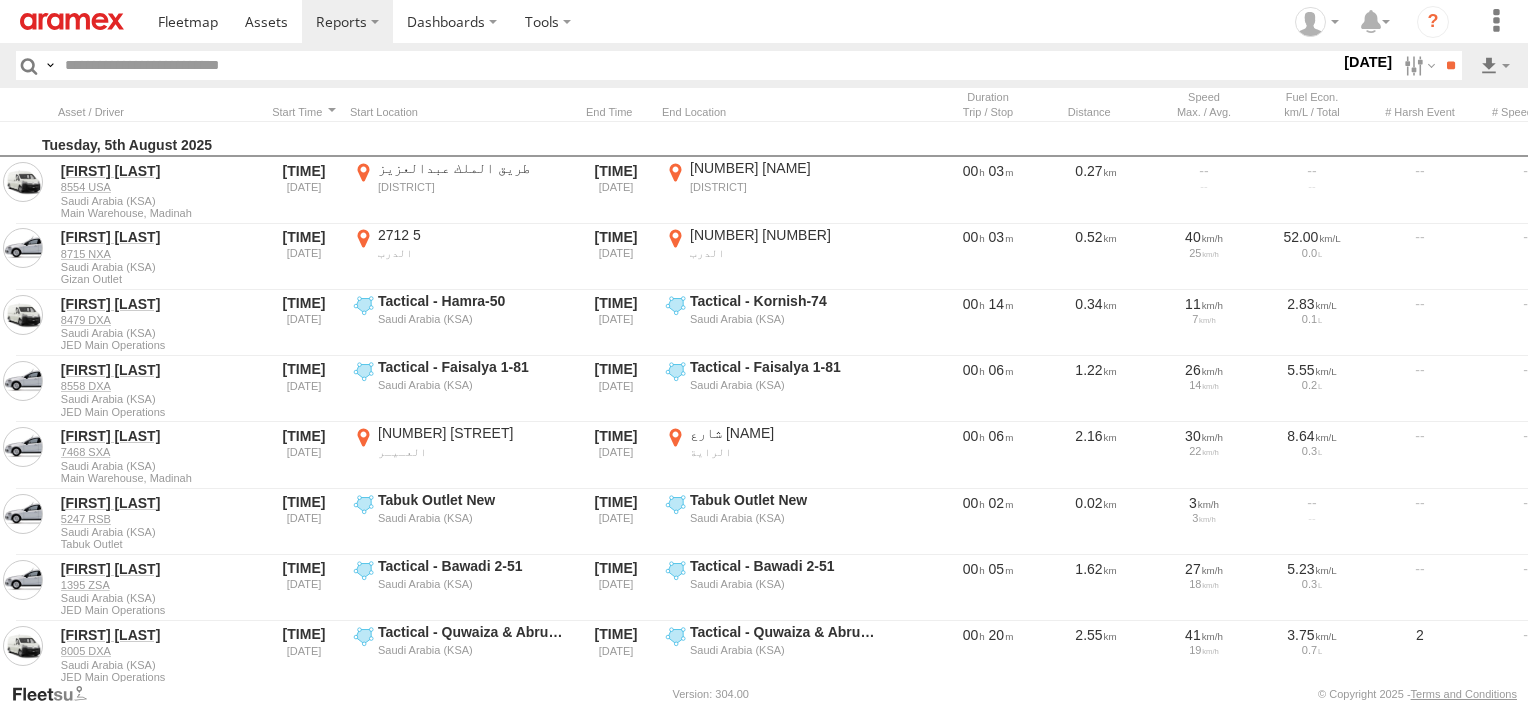 click at bounding box center (0, 0) 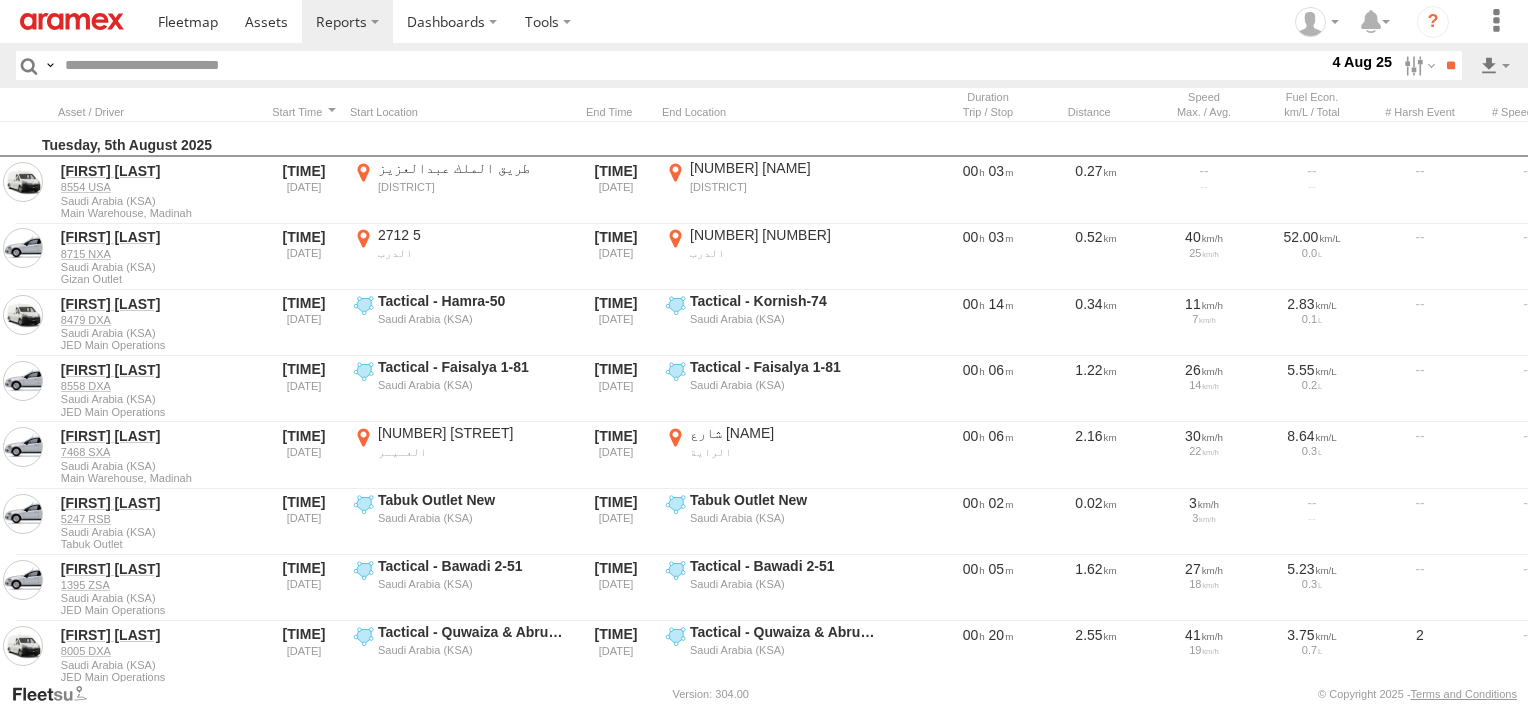 click on "Abha Warhouse" at bounding box center [0, 0] 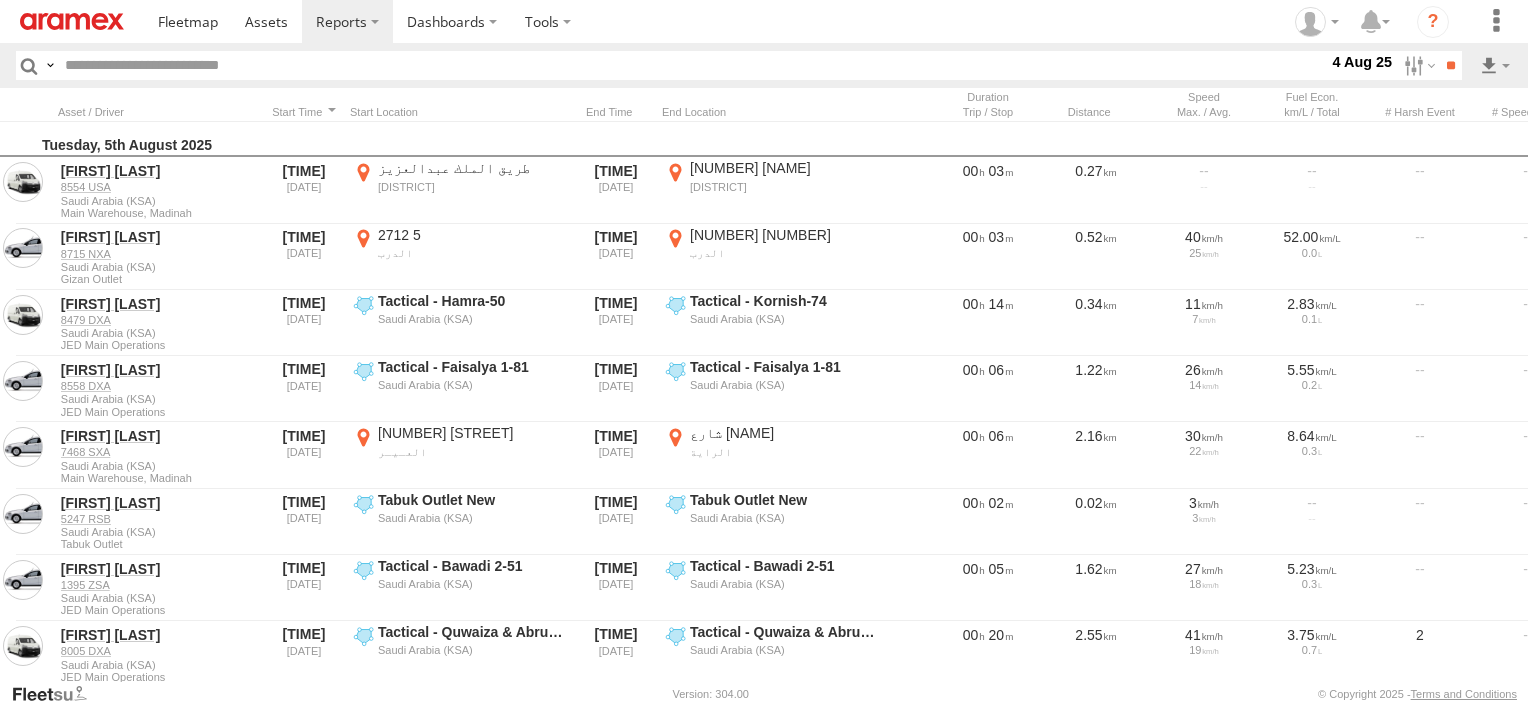 click on "Khamis Mushait Outlet" at bounding box center (0, 0) 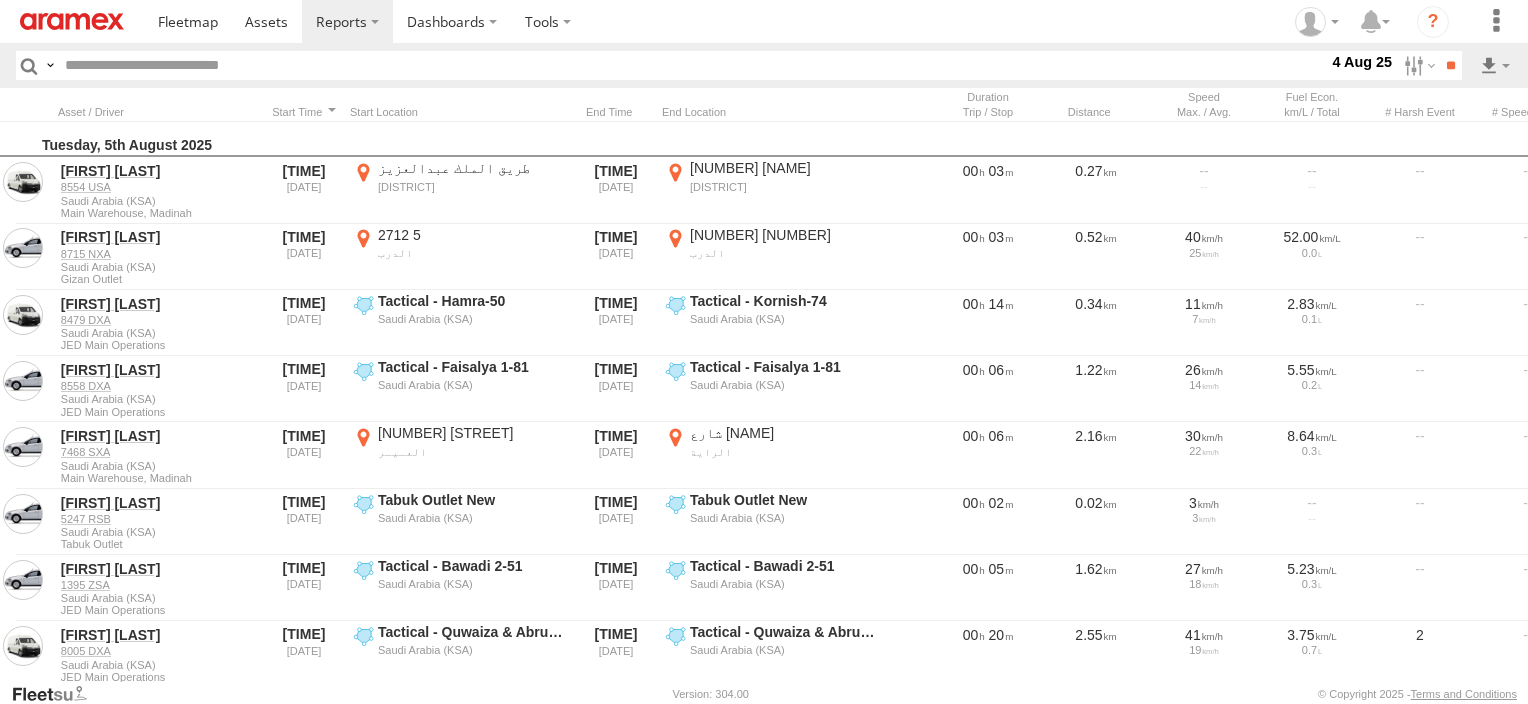 scroll, scrollTop: 12, scrollLeft: 0, axis: vertical 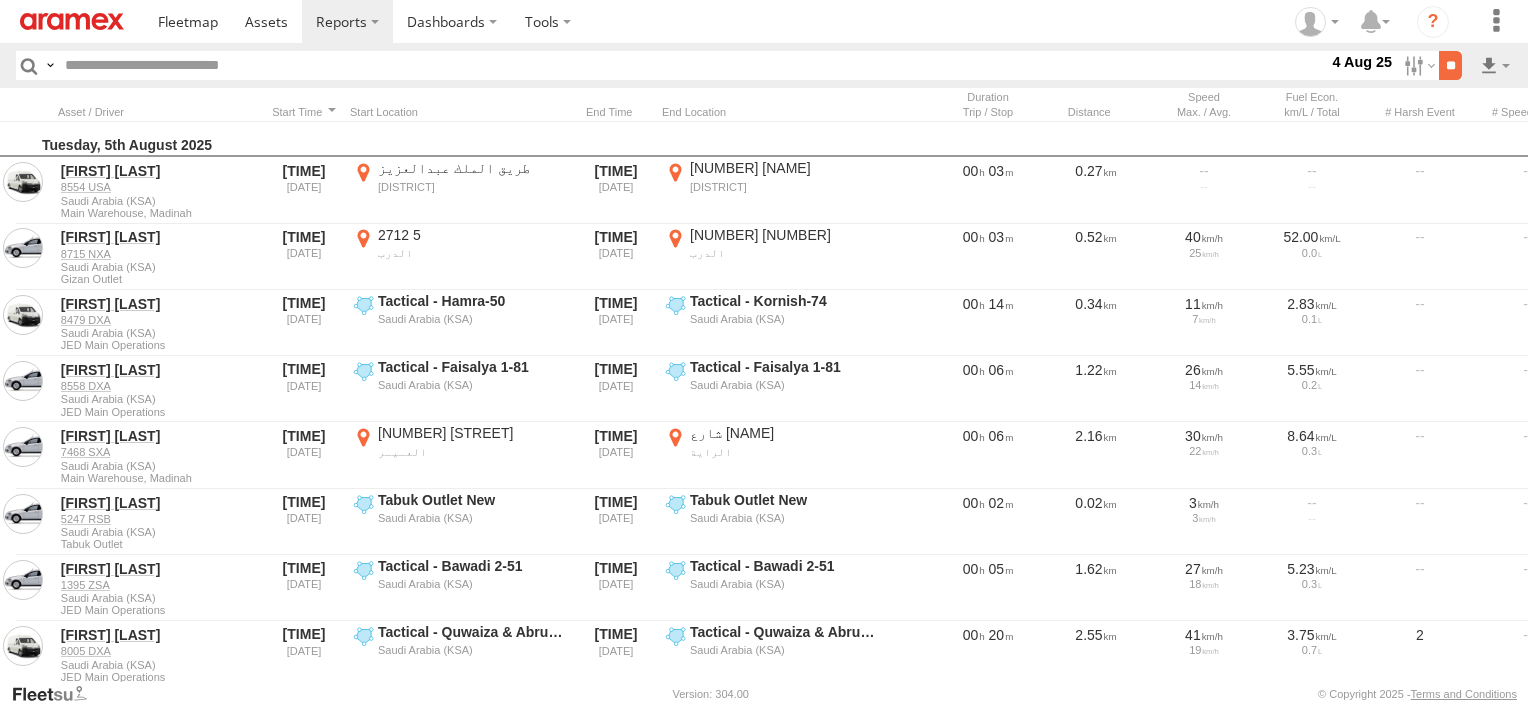 click on "**" at bounding box center (1450, 65) 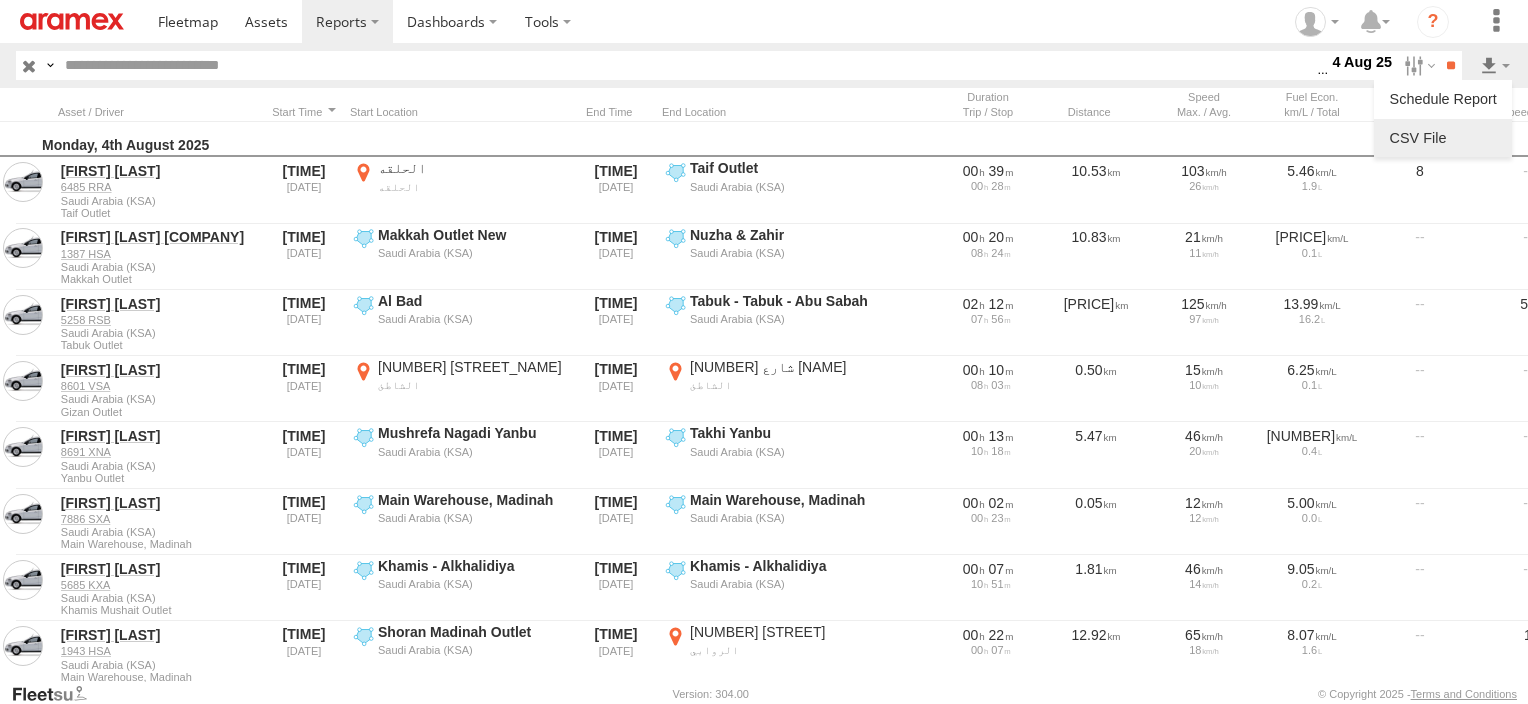 click at bounding box center (1443, 138) 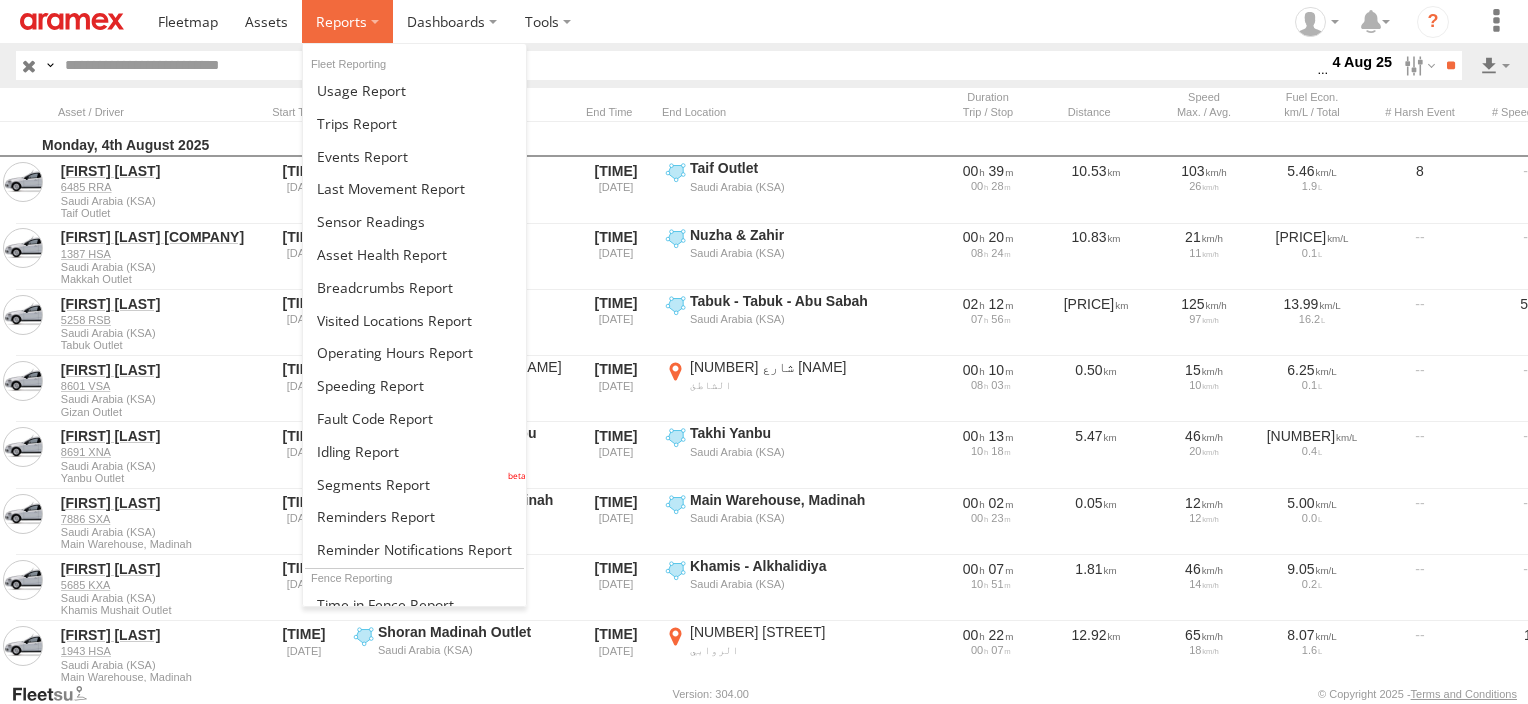 click at bounding box center (341, 21) 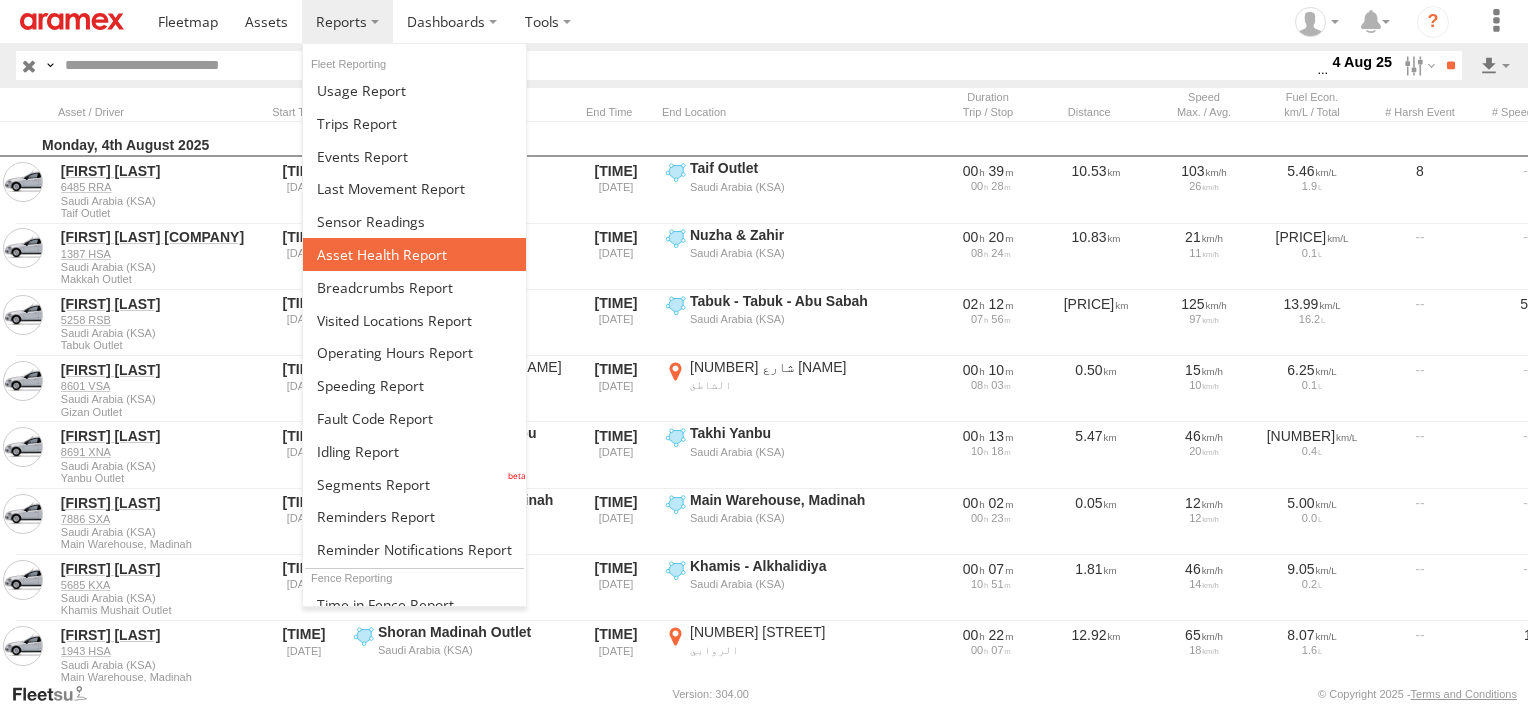 click at bounding box center [382, 254] 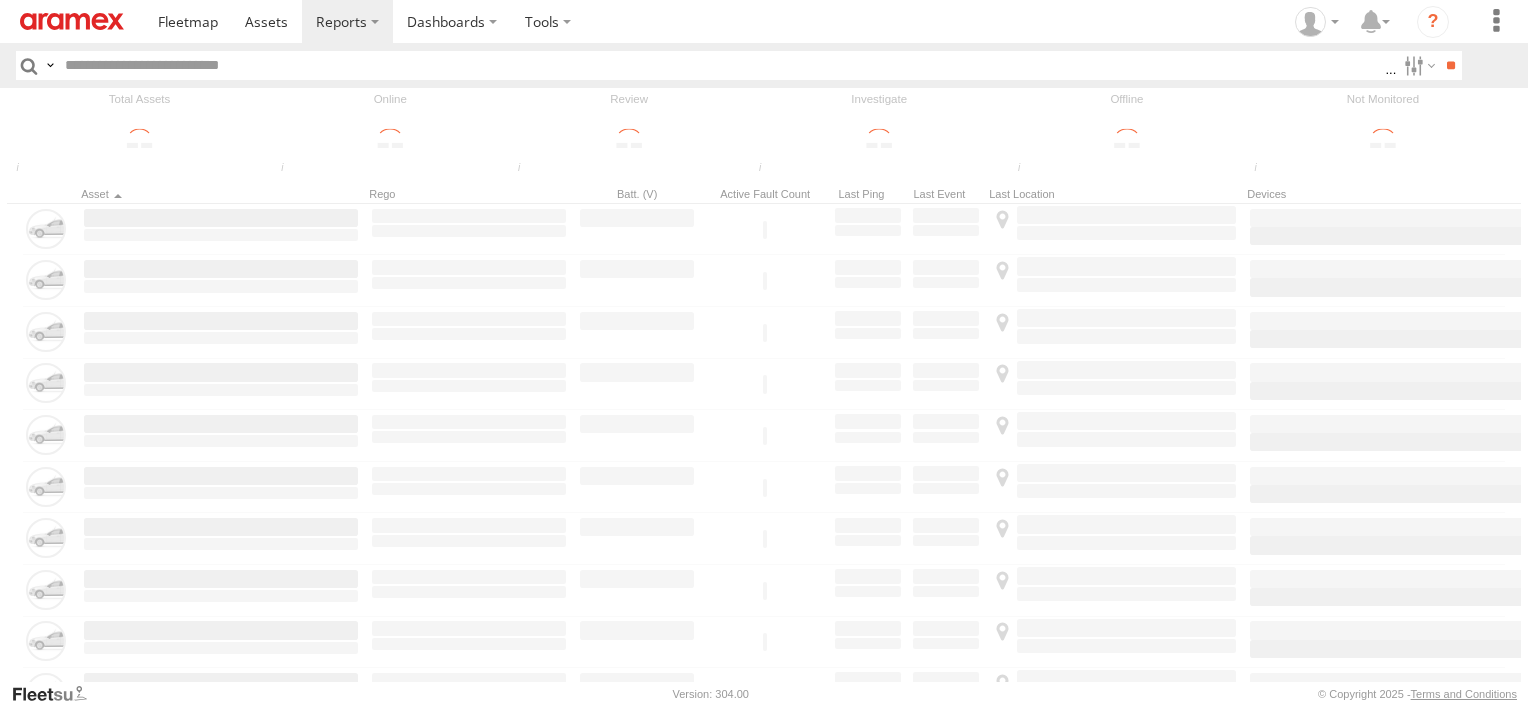 scroll, scrollTop: 0, scrollLeft: 0, axis: both 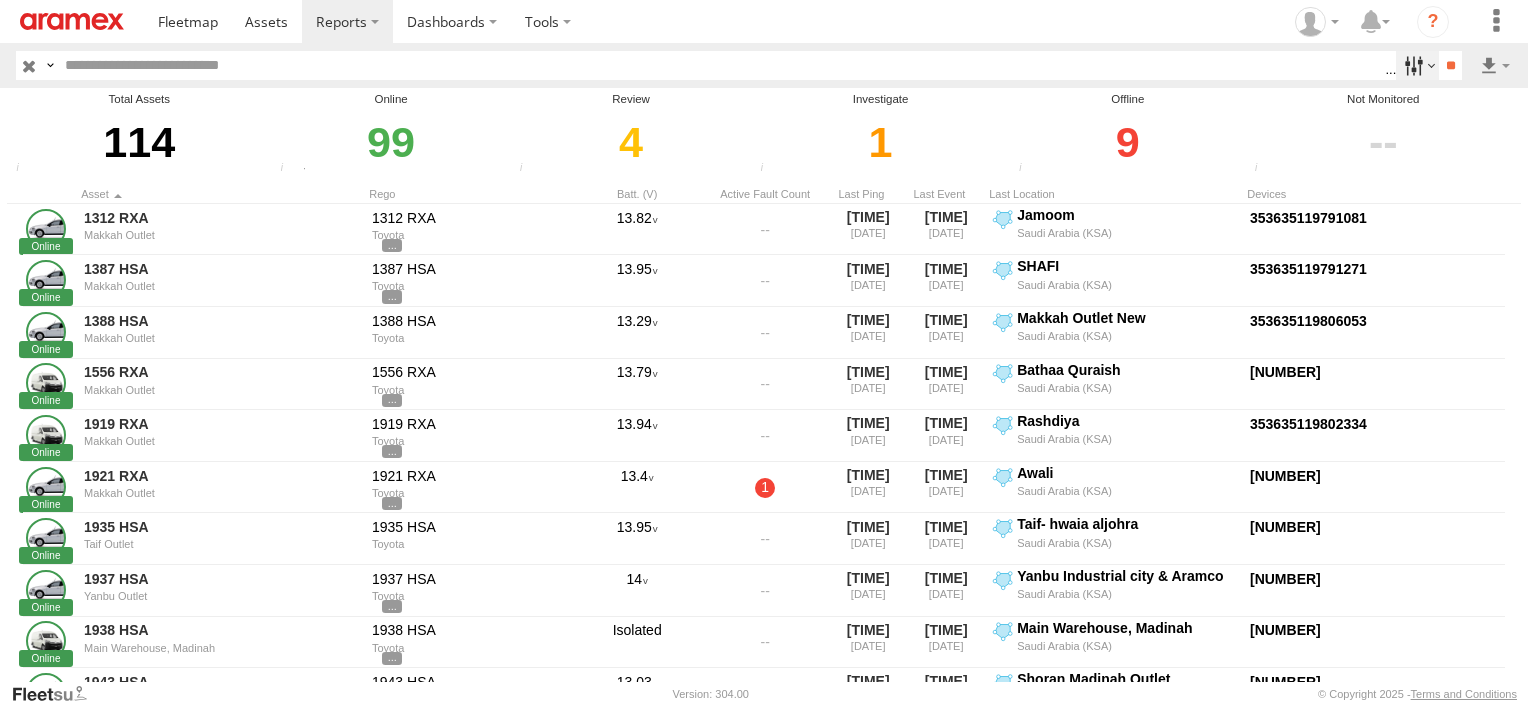 click at bounding box center [1417, 65] 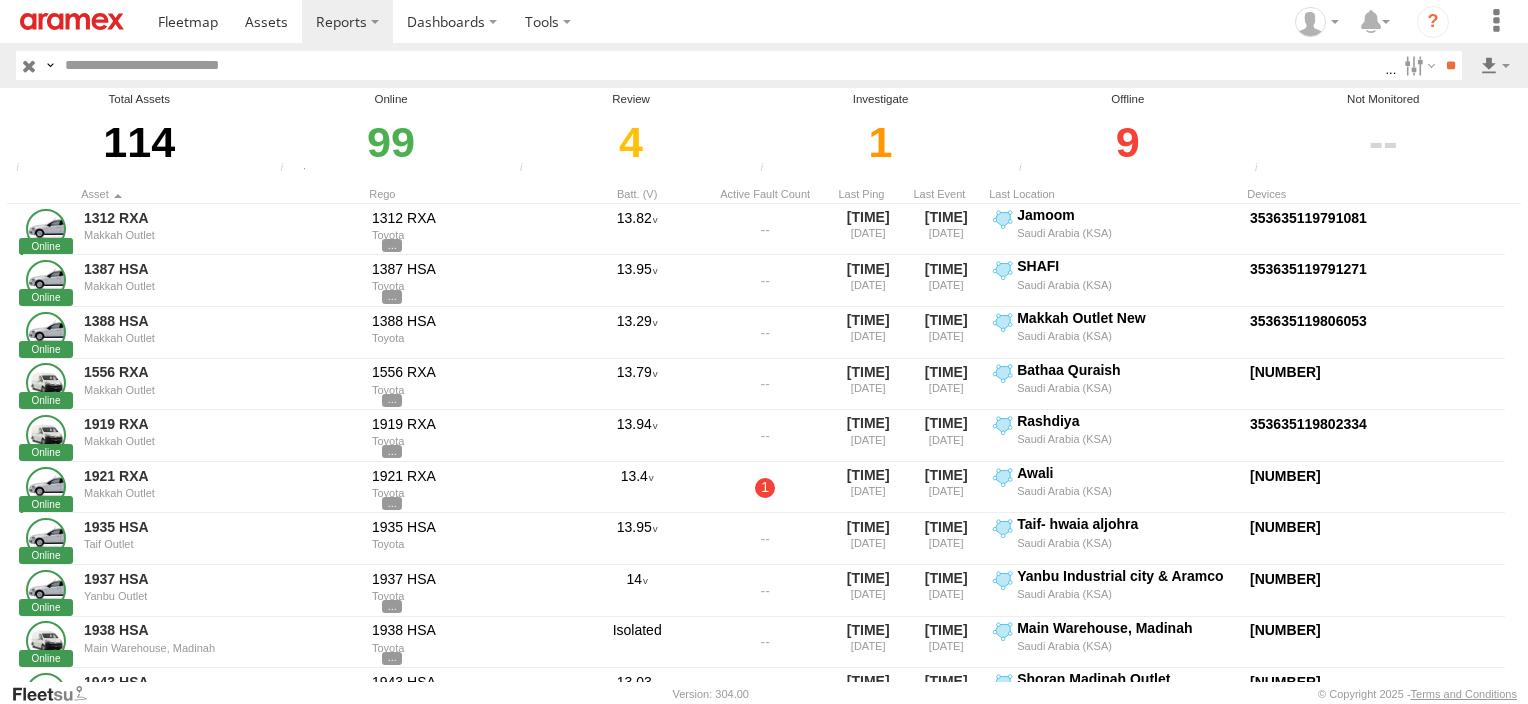 click on "Review" at bounding box center (0, 0) 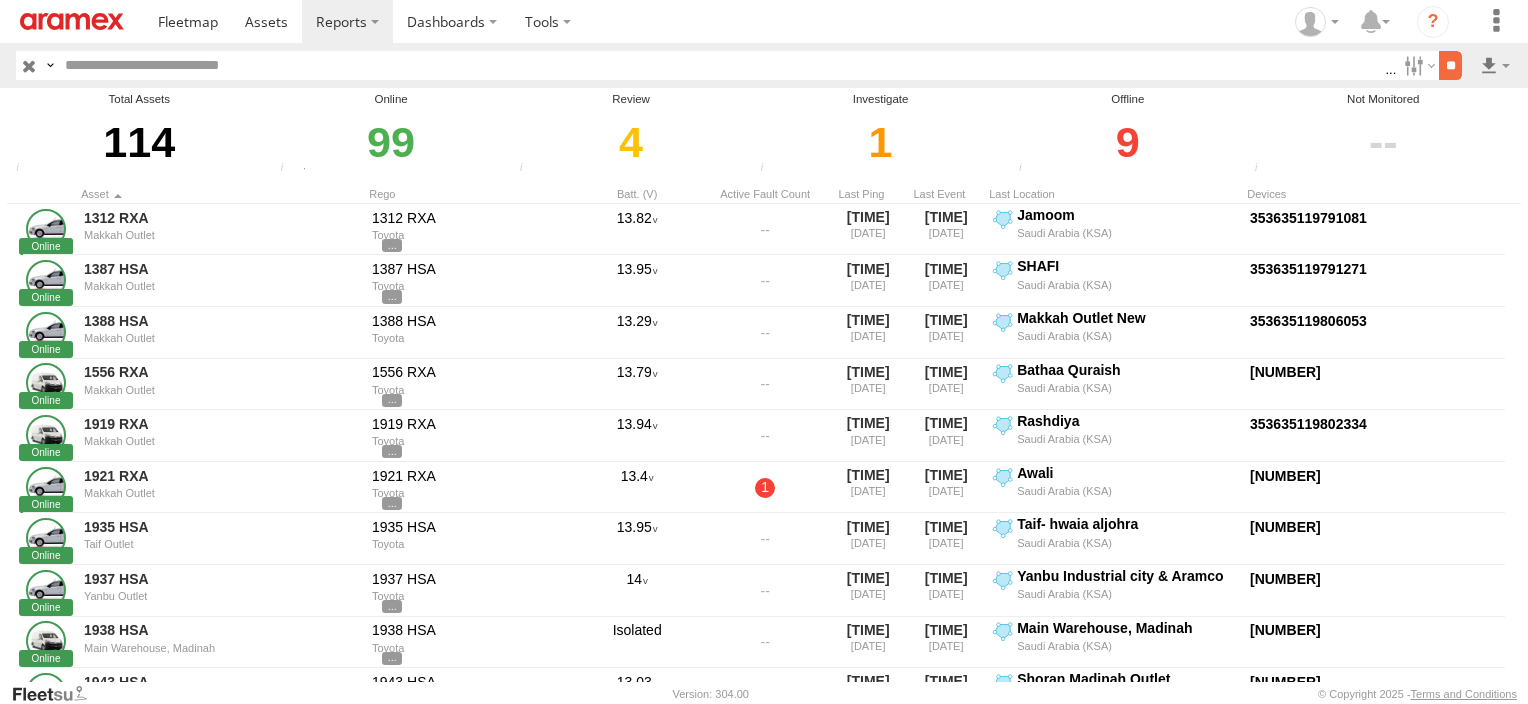 click on "**" at bounding box center [1450, 65] 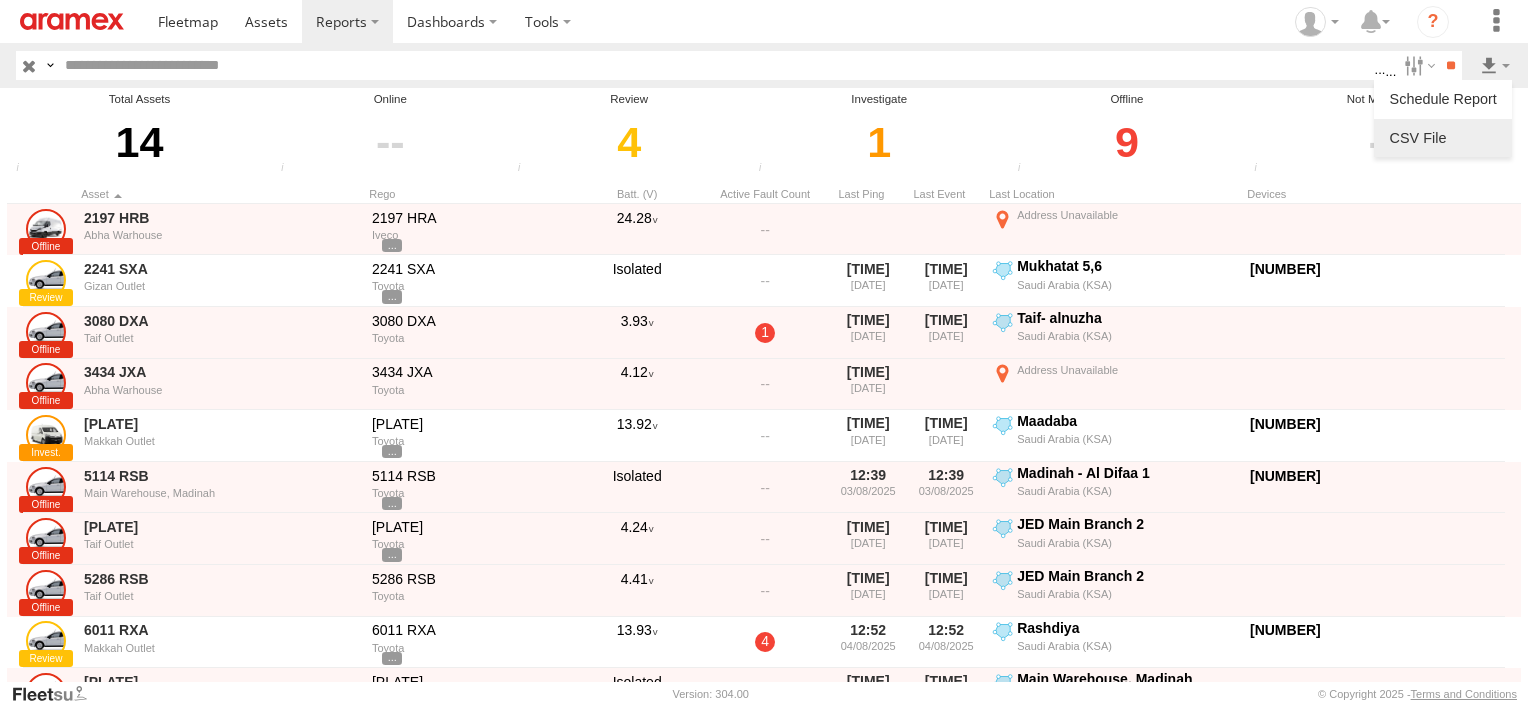 click at bounding box center (1443, 138) 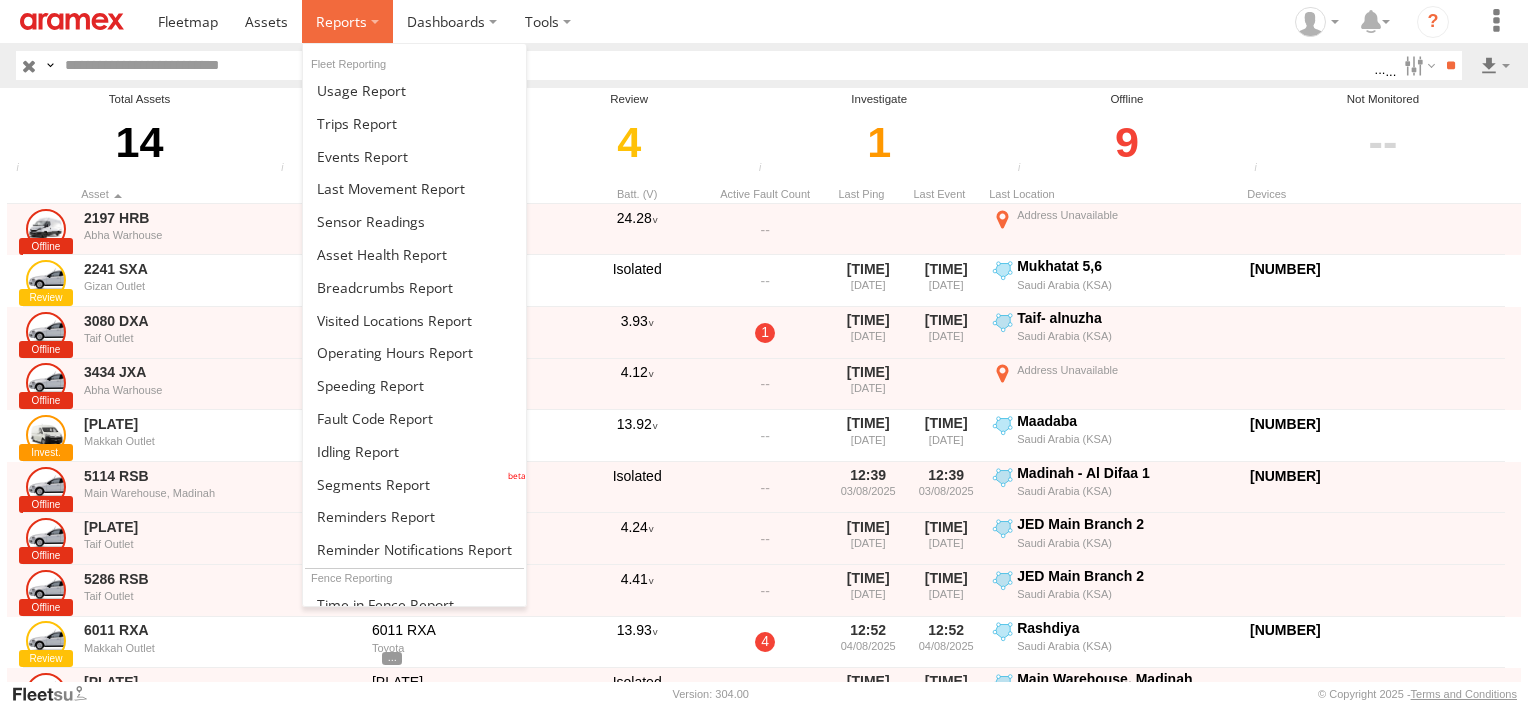 click at bounding box center [341, 21] 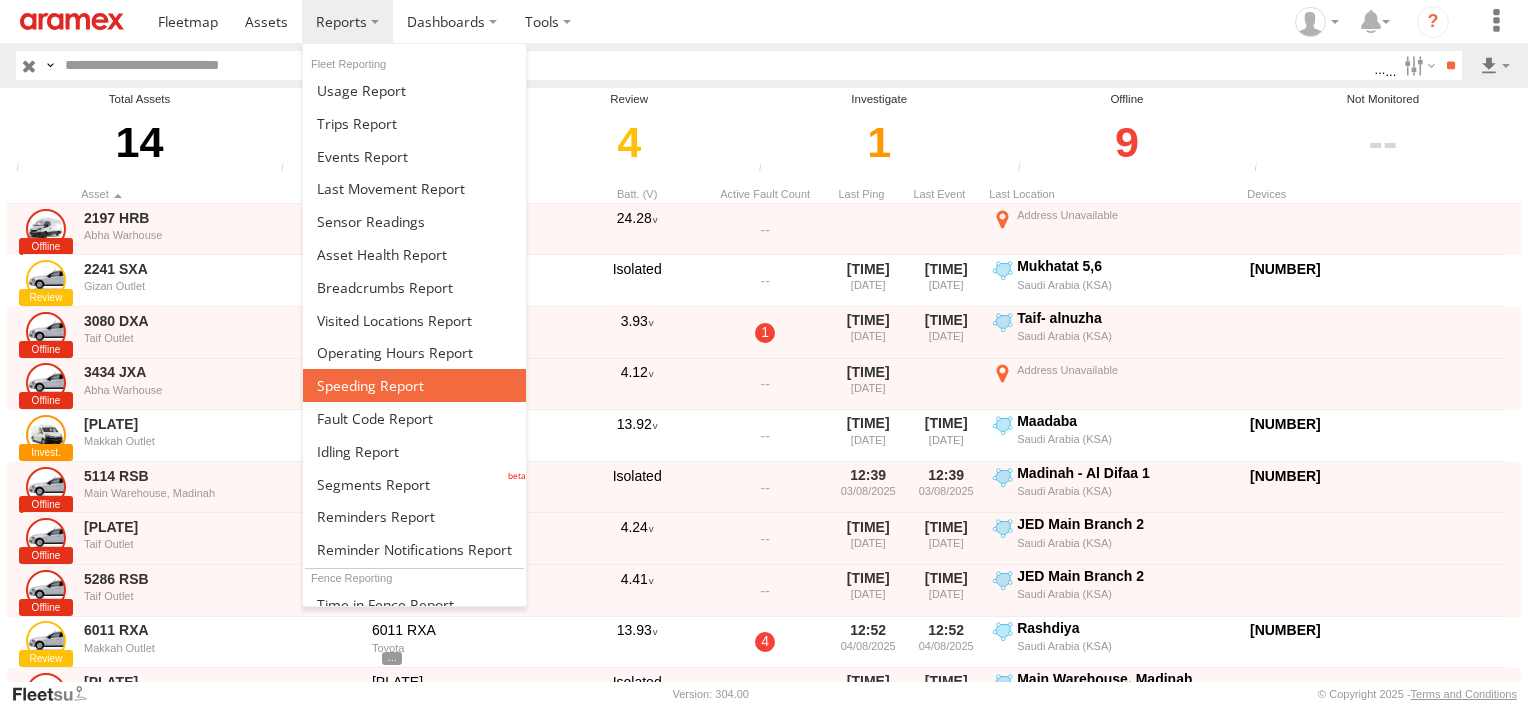 click at bounding box center [370, 385] 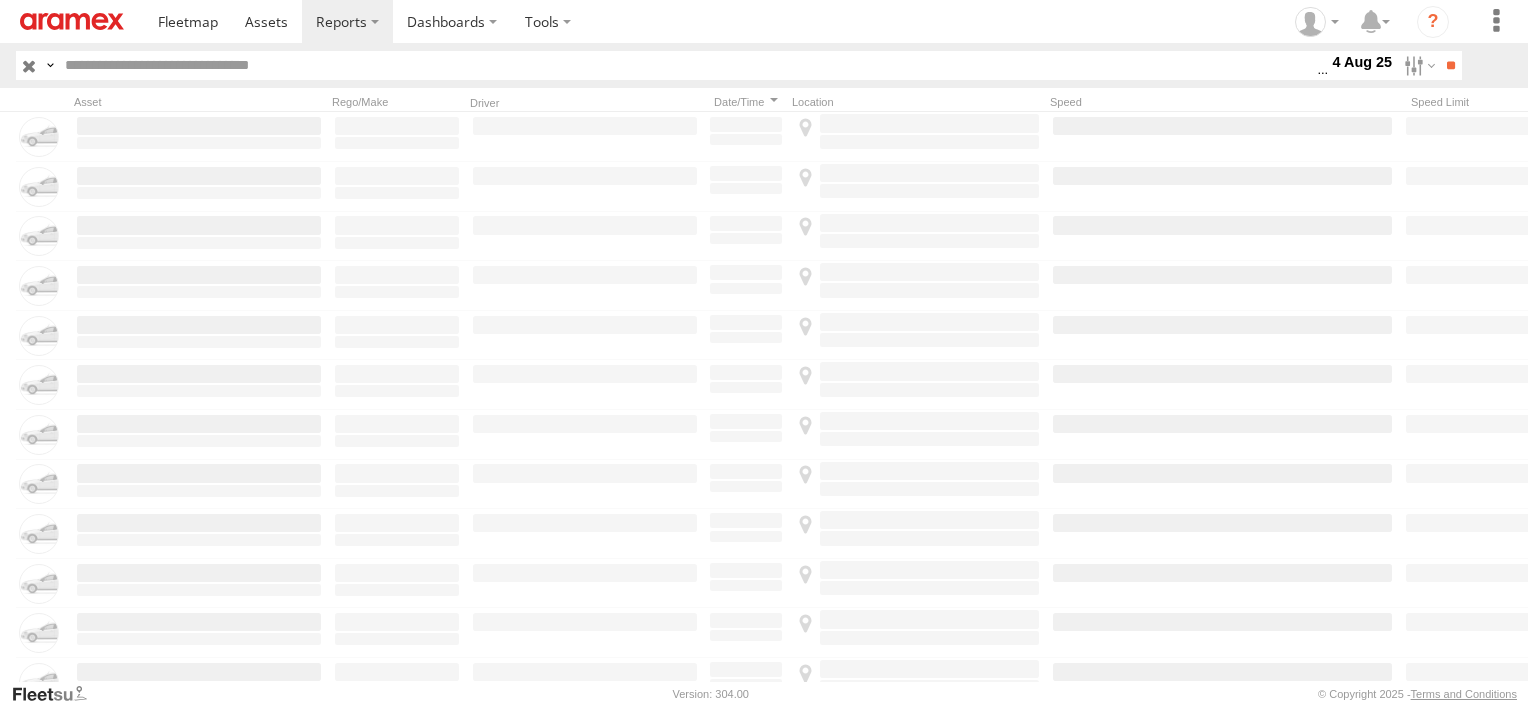 scroll, scrollTop: 0, scrollLeft: 0, axis: both 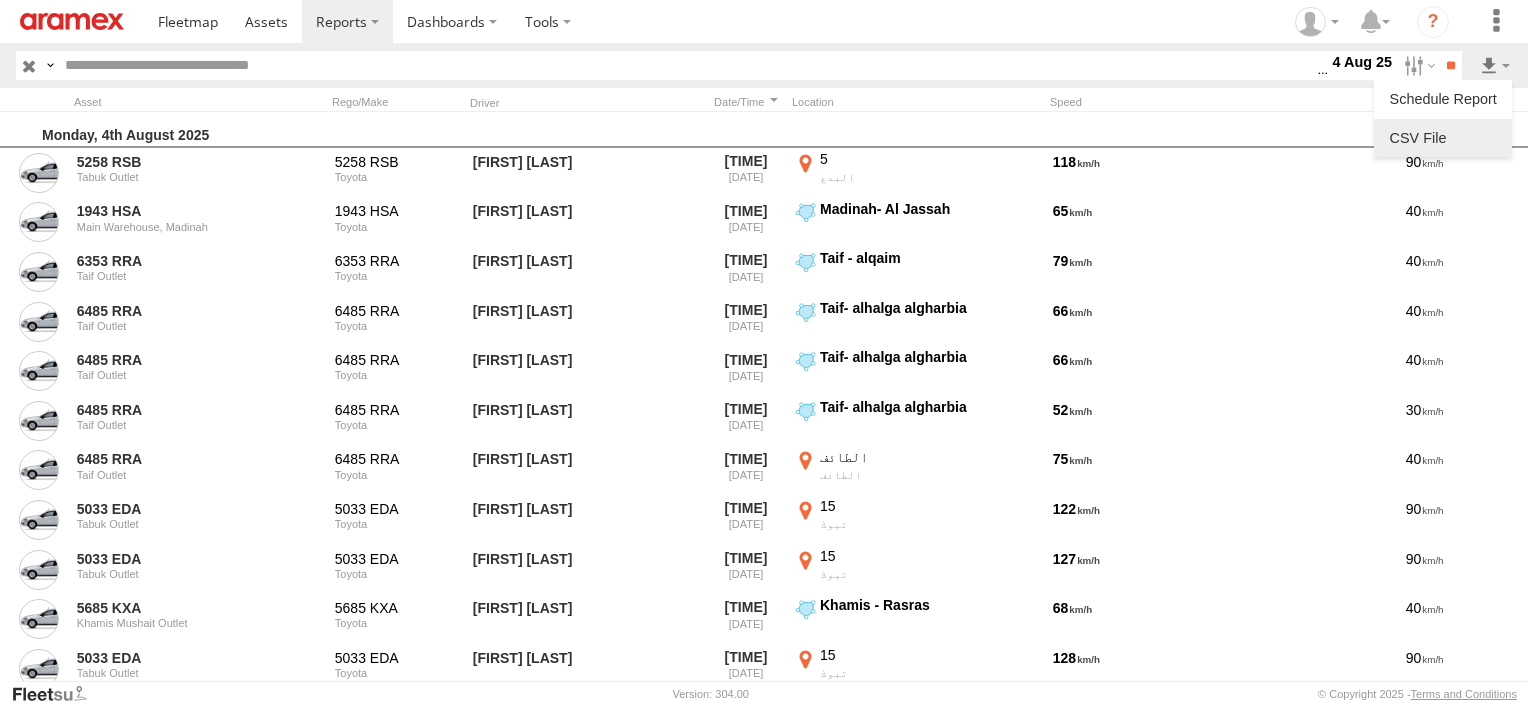 click at bounding box center (1443, 138) 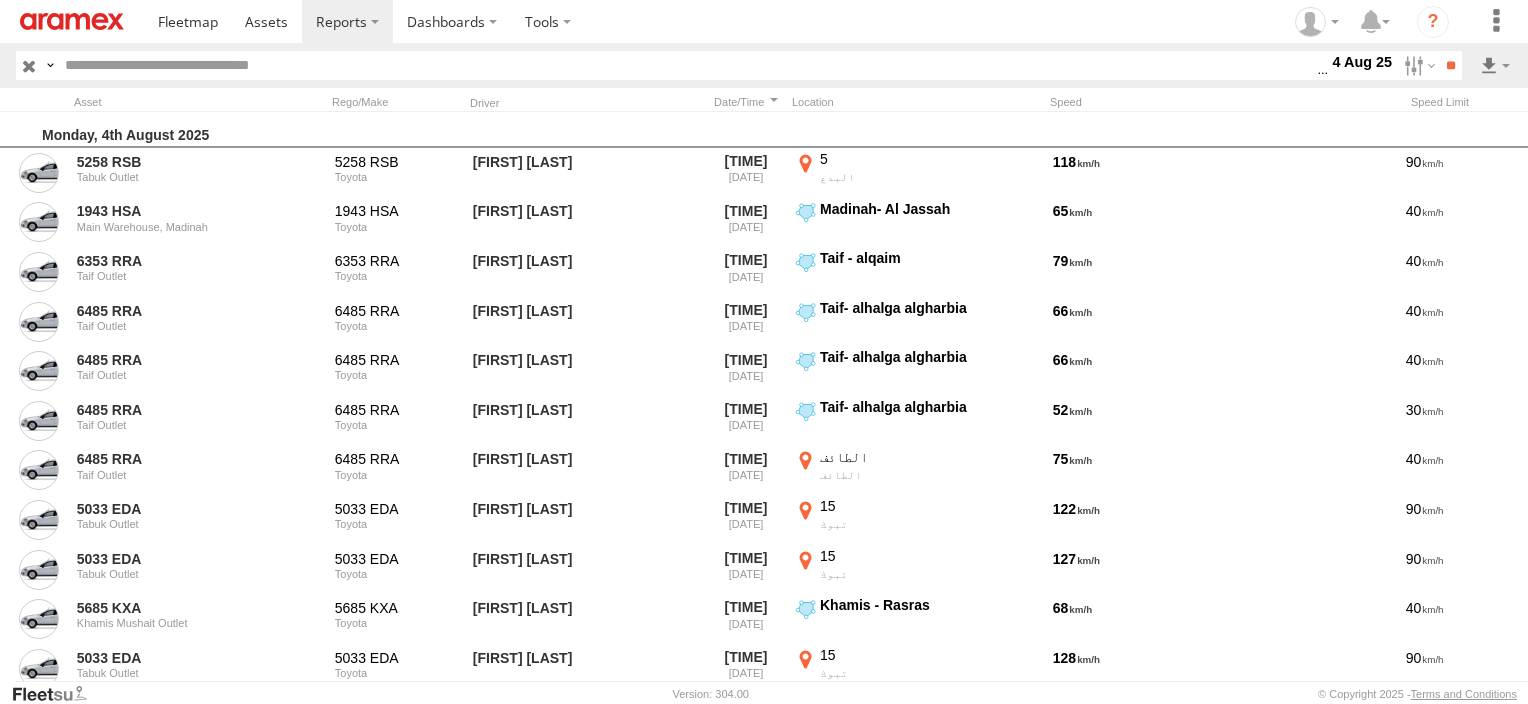 click on "Search Query
Asset ID
Asset Label
Registration
Manufacturer
Model
VIN" at bounding box center (764, 65) 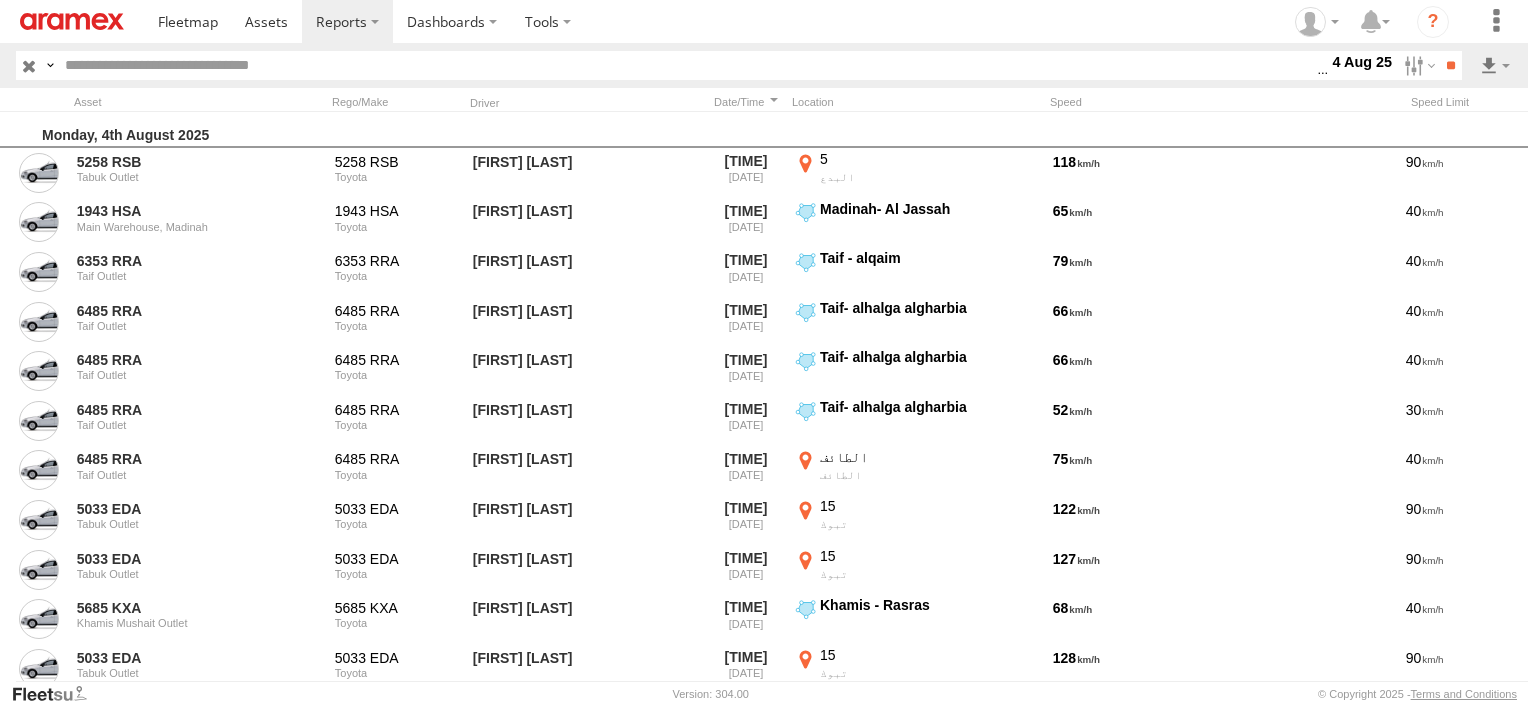 click on "Search Query
Asset ID
Asset Label
Registration
Manufacturer
Model
VIN" at bounding box center (764, 65) 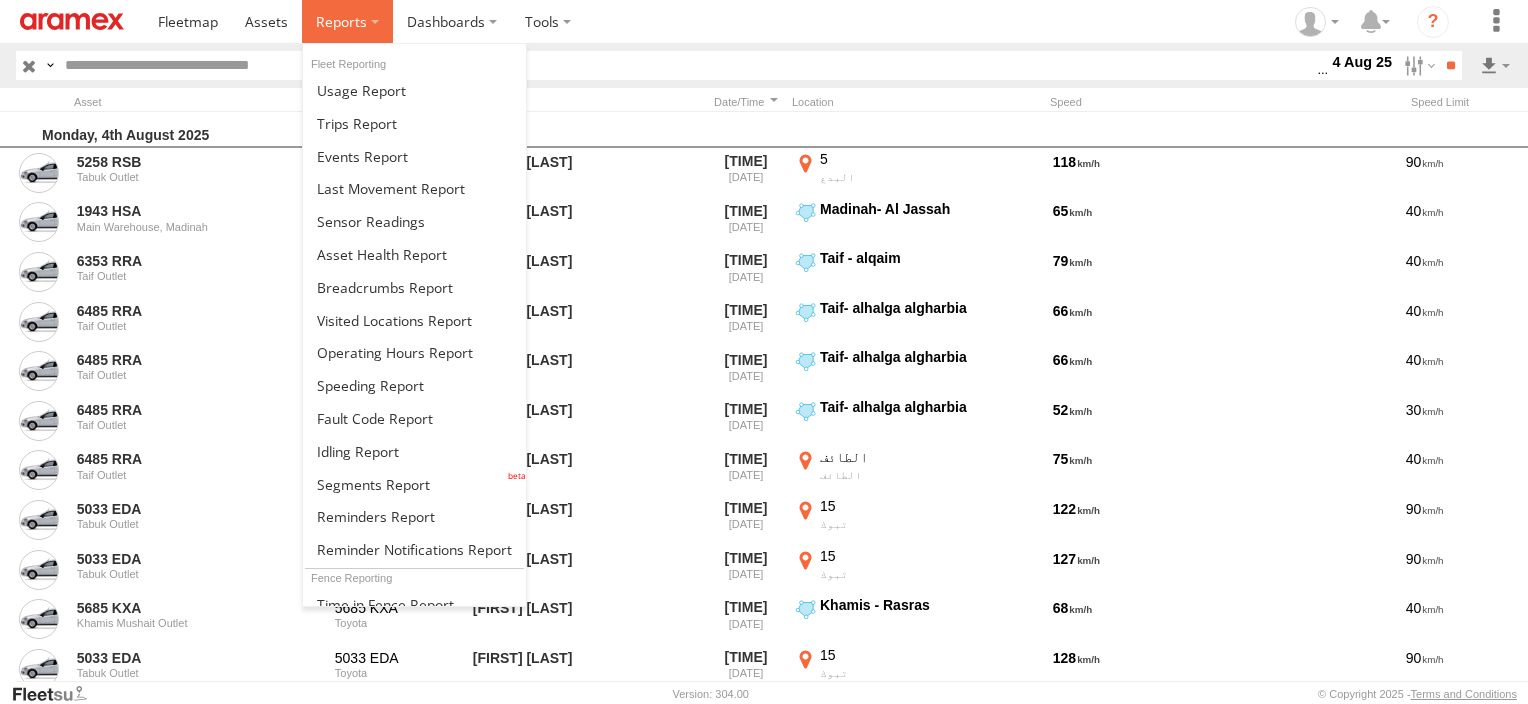click at bounding box center [347, 21] 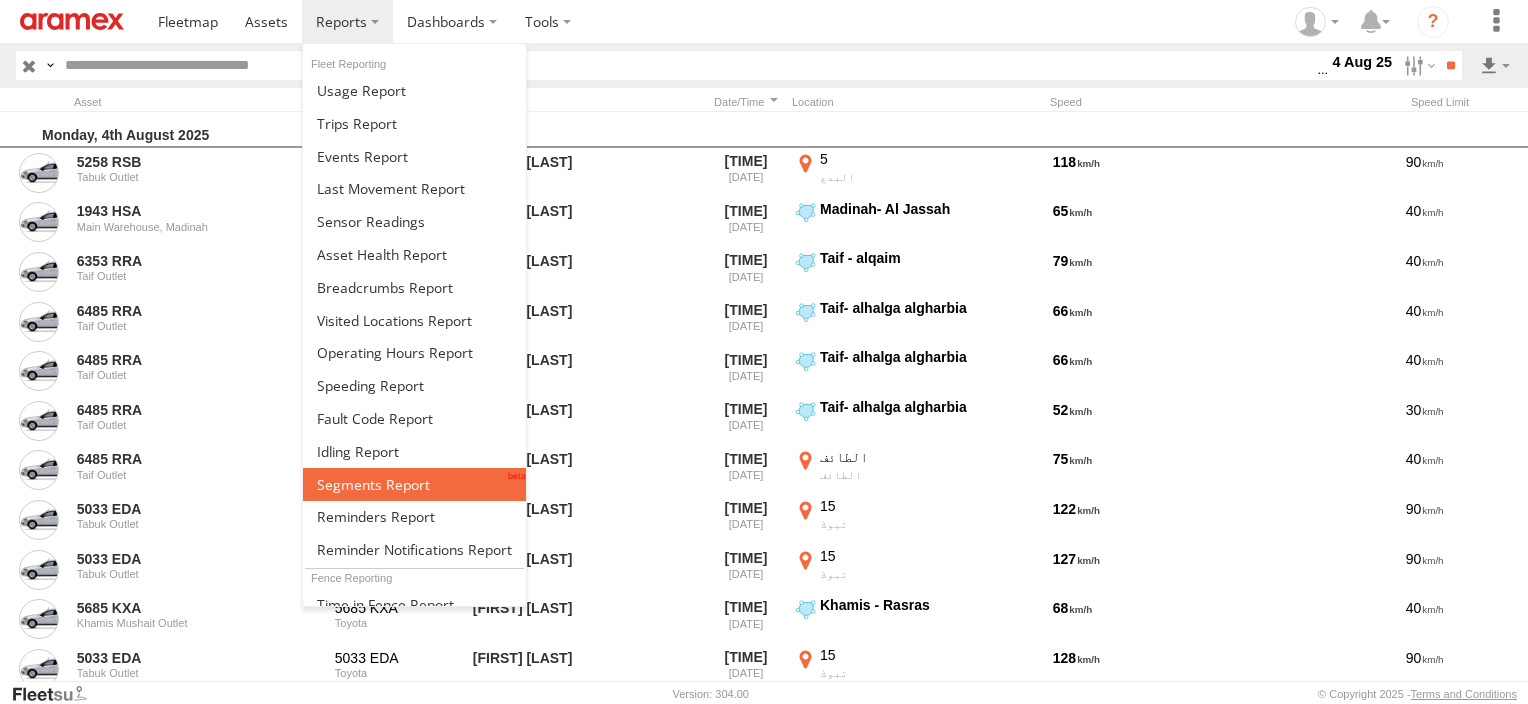 click at bounding box center [414, 484] 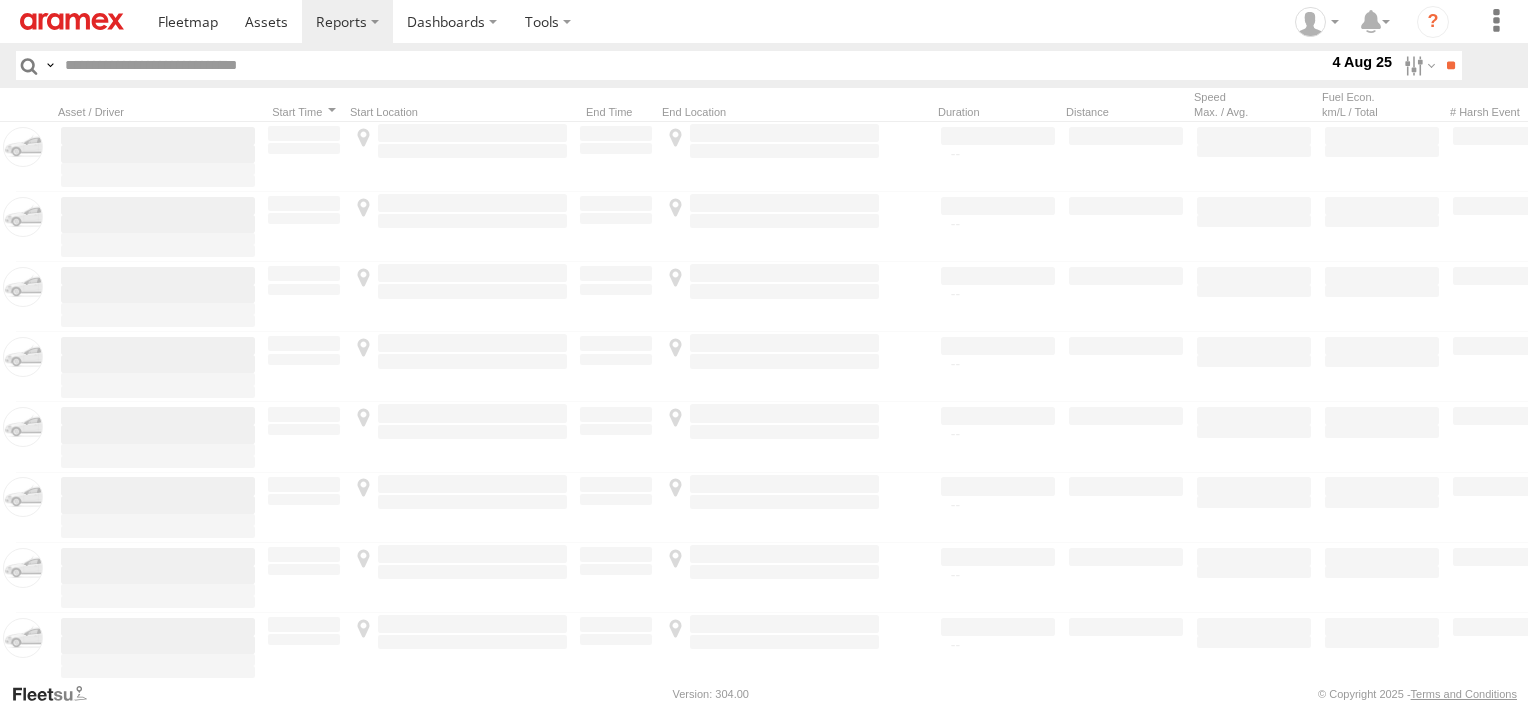 scroll, scrollTop: 0, scrollLeft: 0, axis: both 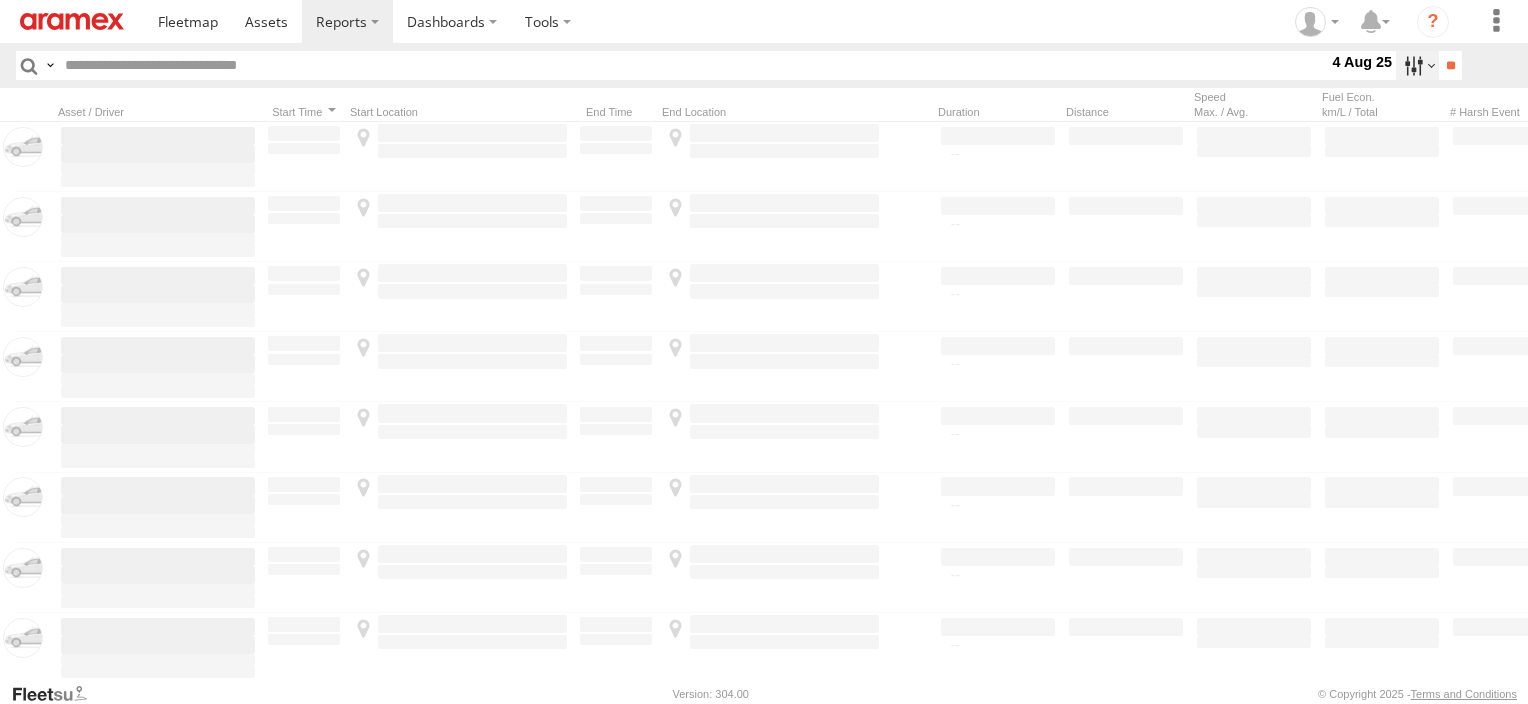 click at bounding box center [1417, 65] 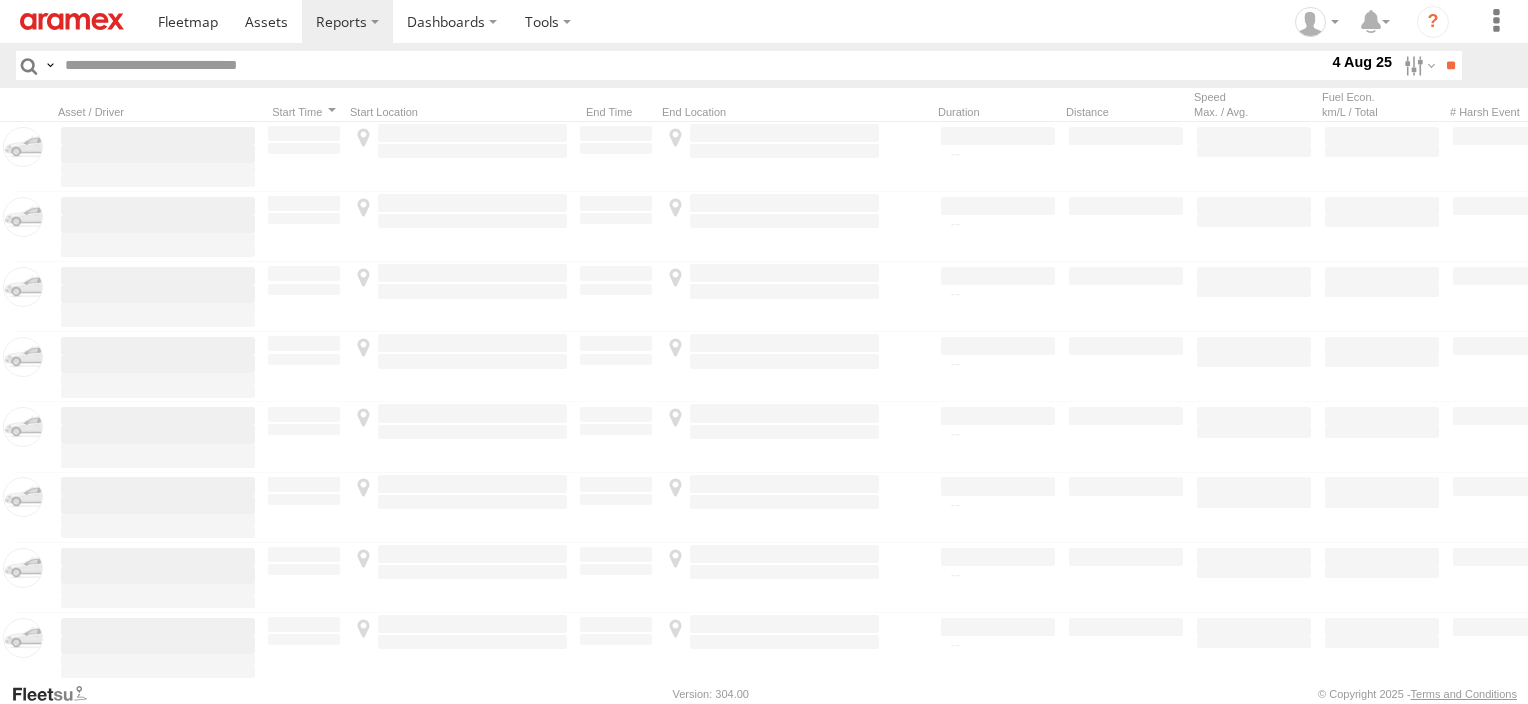 click at bounding box center (0, 0) 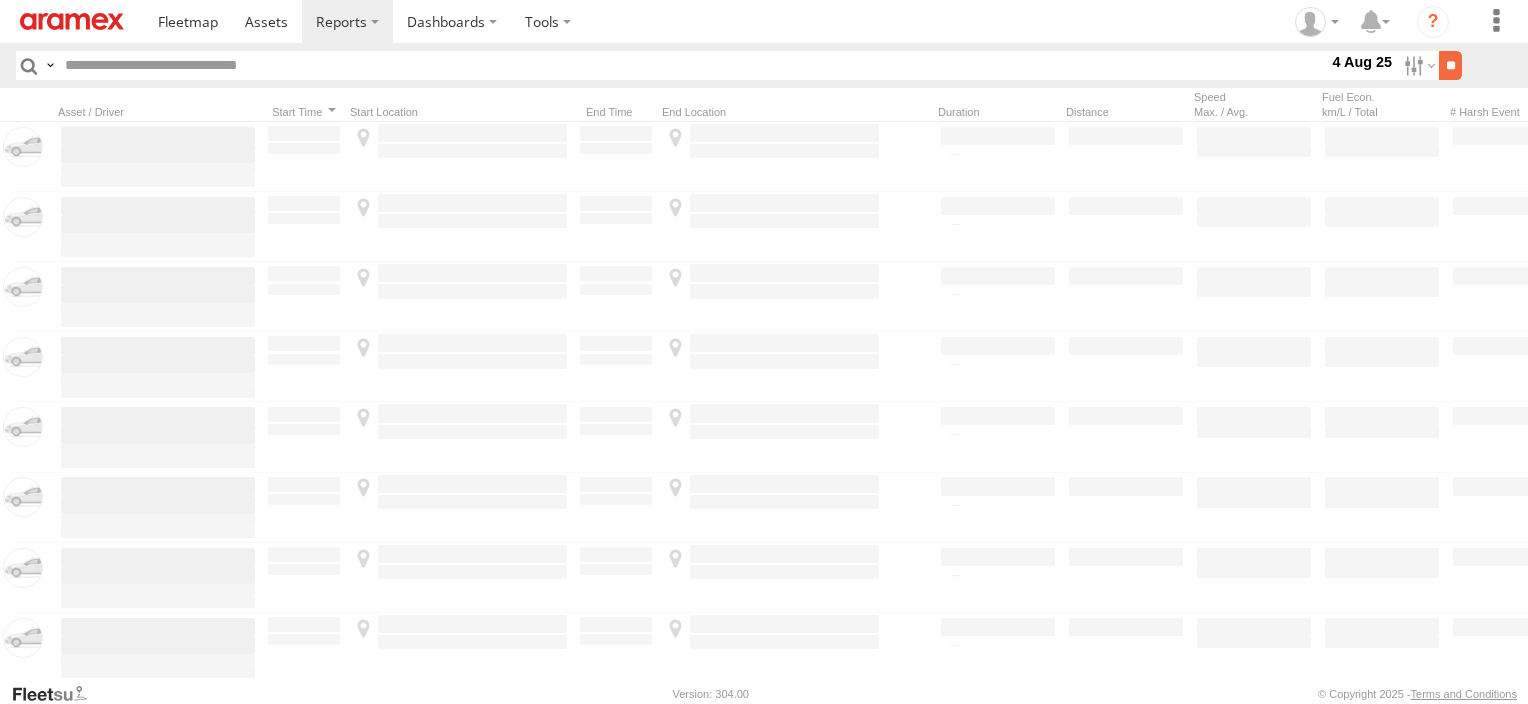 click on "**" at bounding box center (1450, 65) 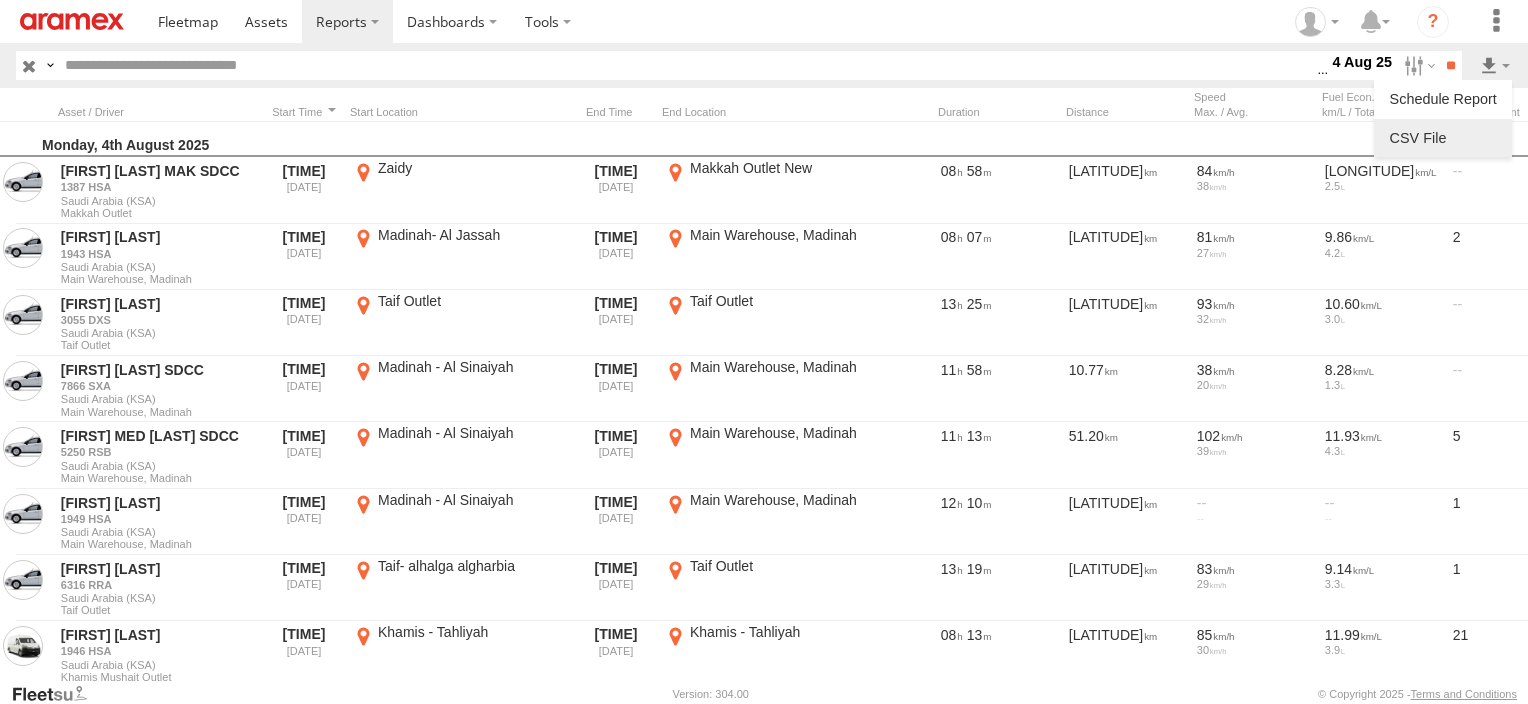 click at bounding box center (1443, 138) 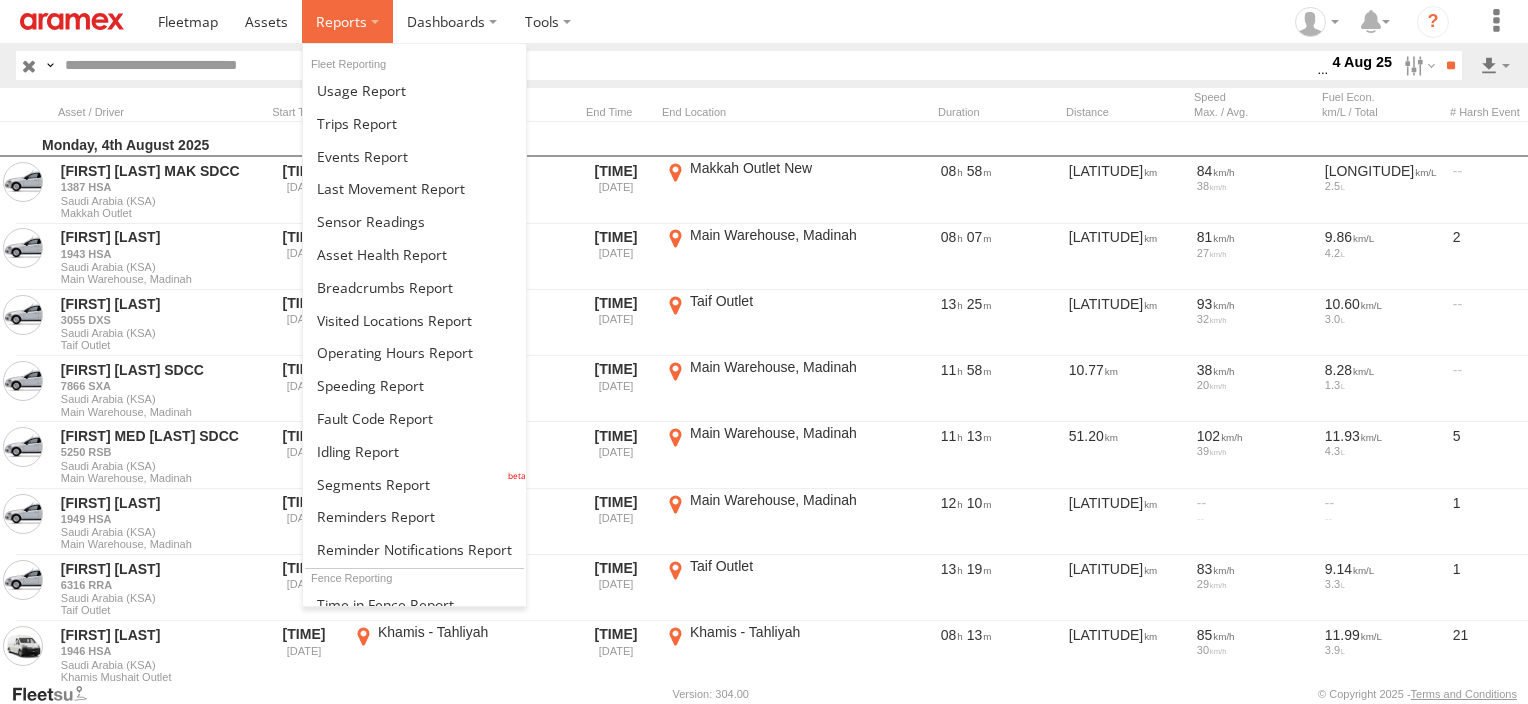 click at bounding box center (347, 21) 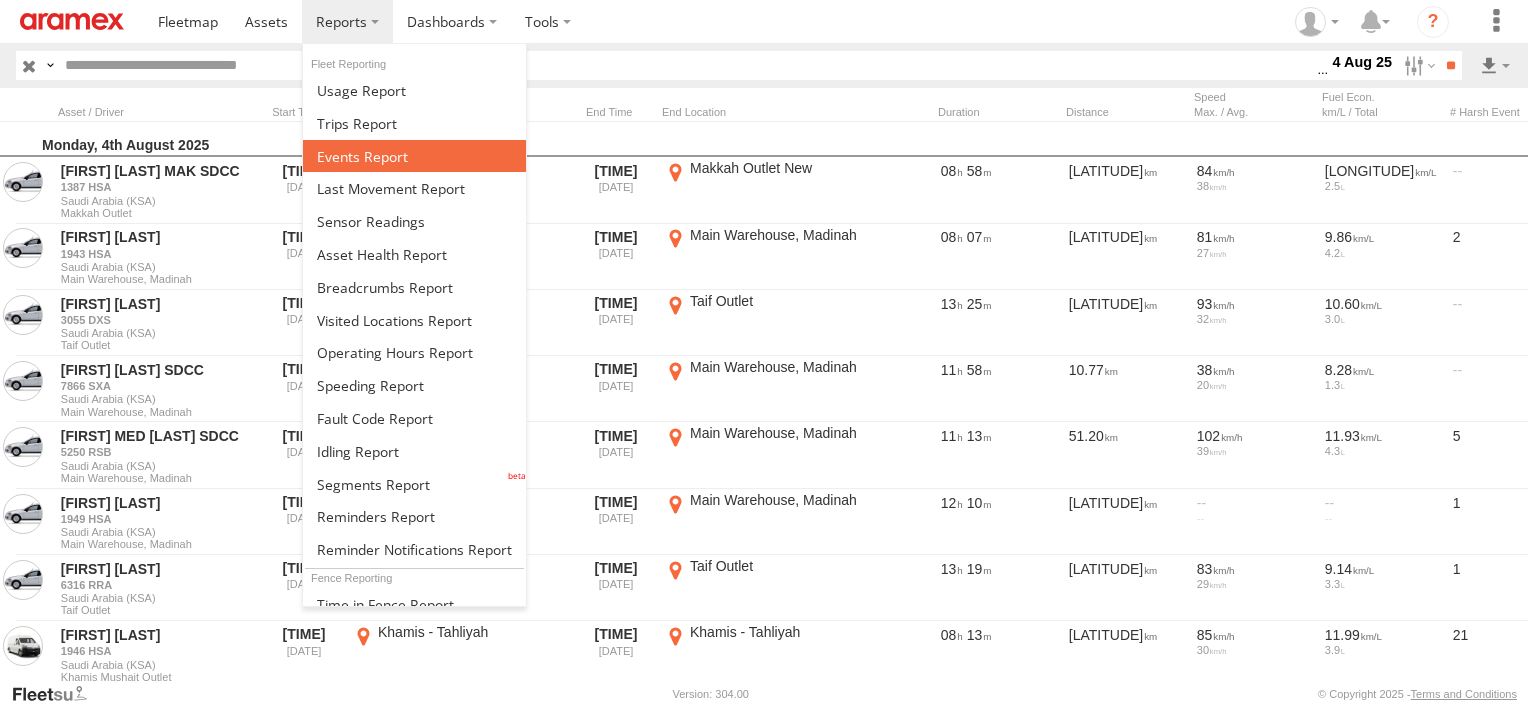 click at bounding box center [362, 156] 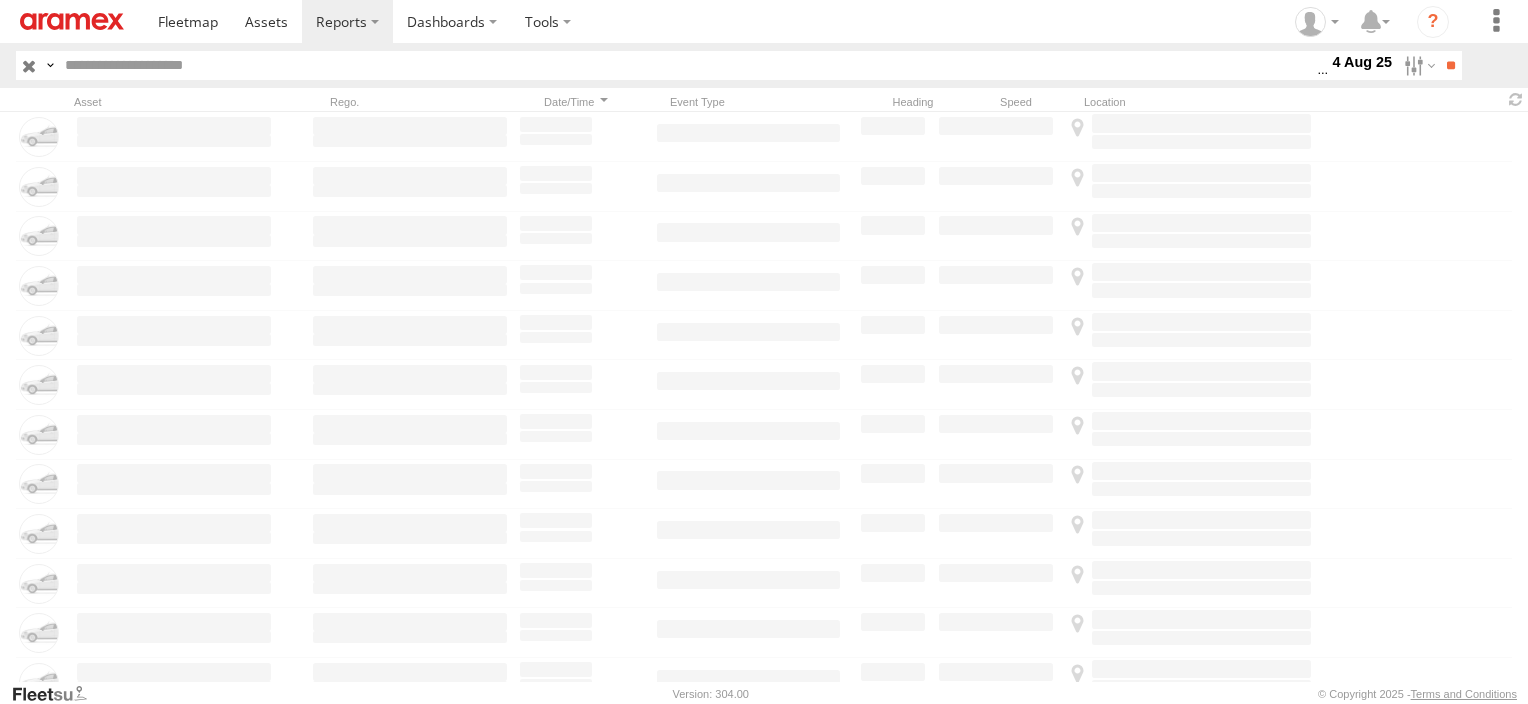 scroll, scrollTop: 0, scrollLeft: 0, axis: both 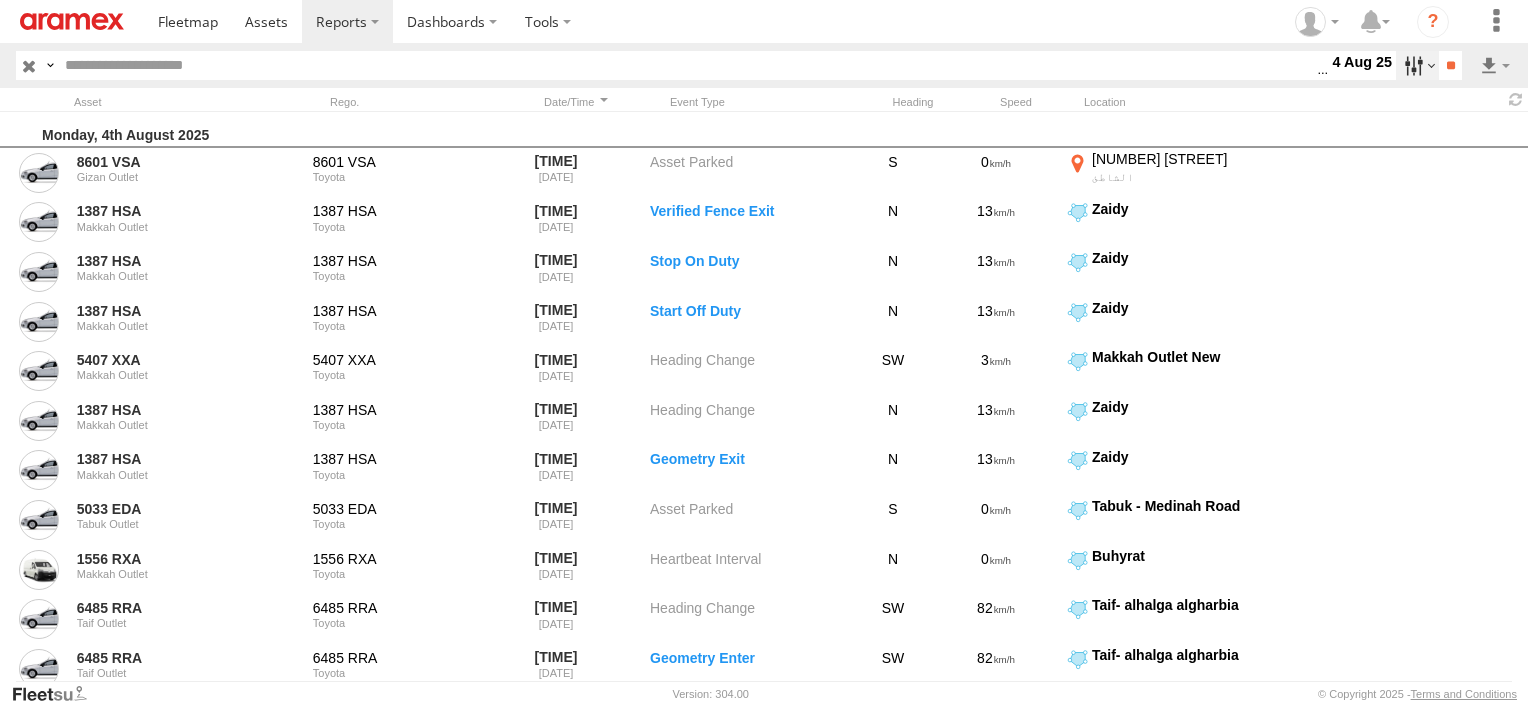 click at bounding box center [1417, 65] 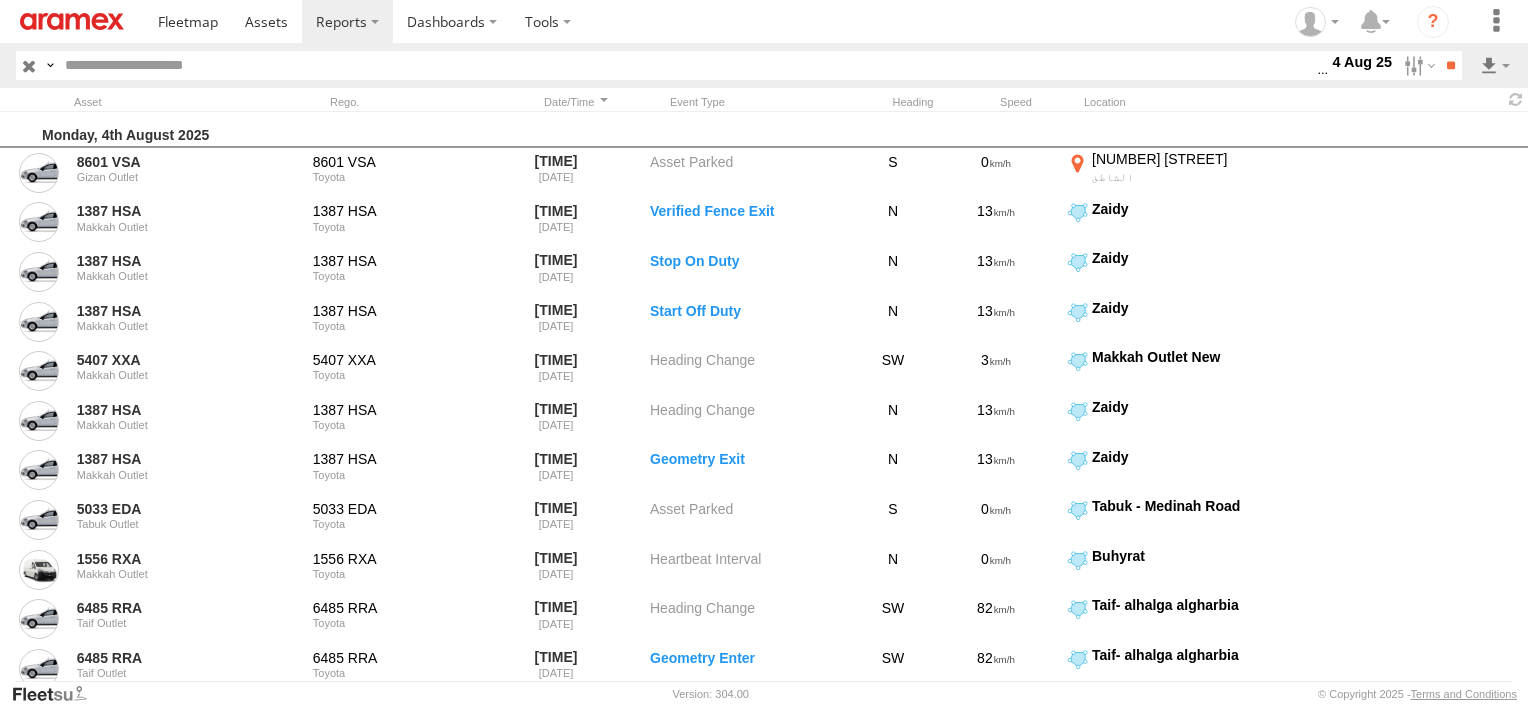 scroll, scrollTop: 300, scrollLeft: 0, axis: vertical 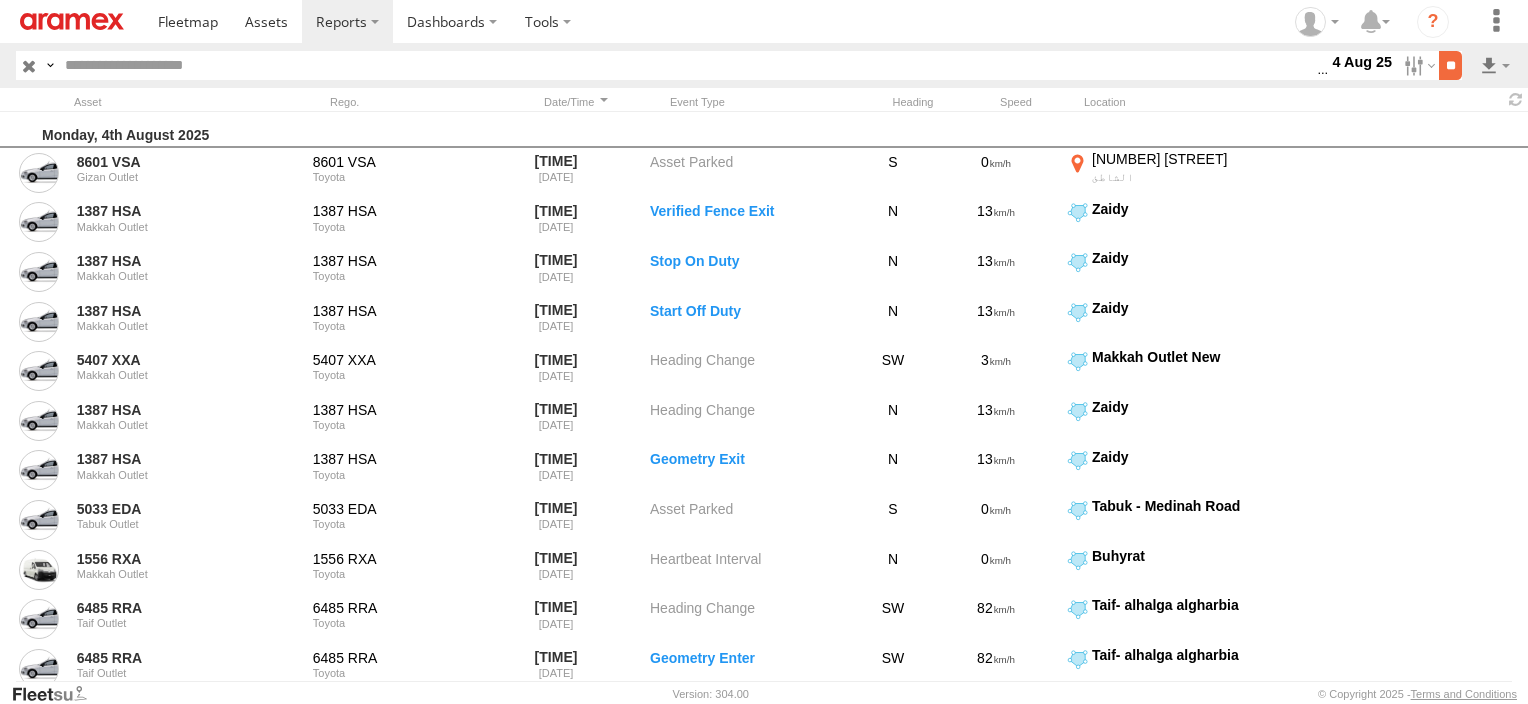 click on "**" at bounding box center (1450, 65) 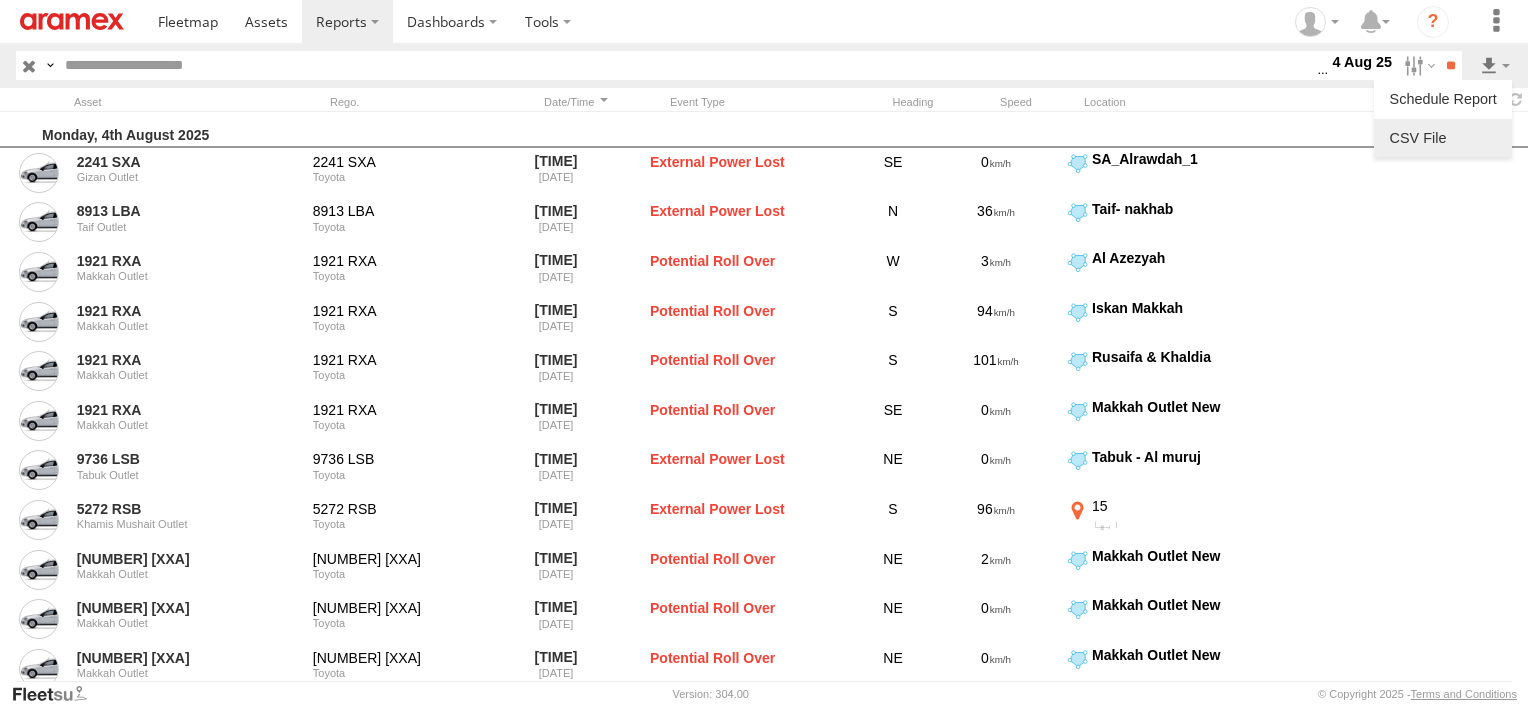 click at bounding box center [1443, 138] 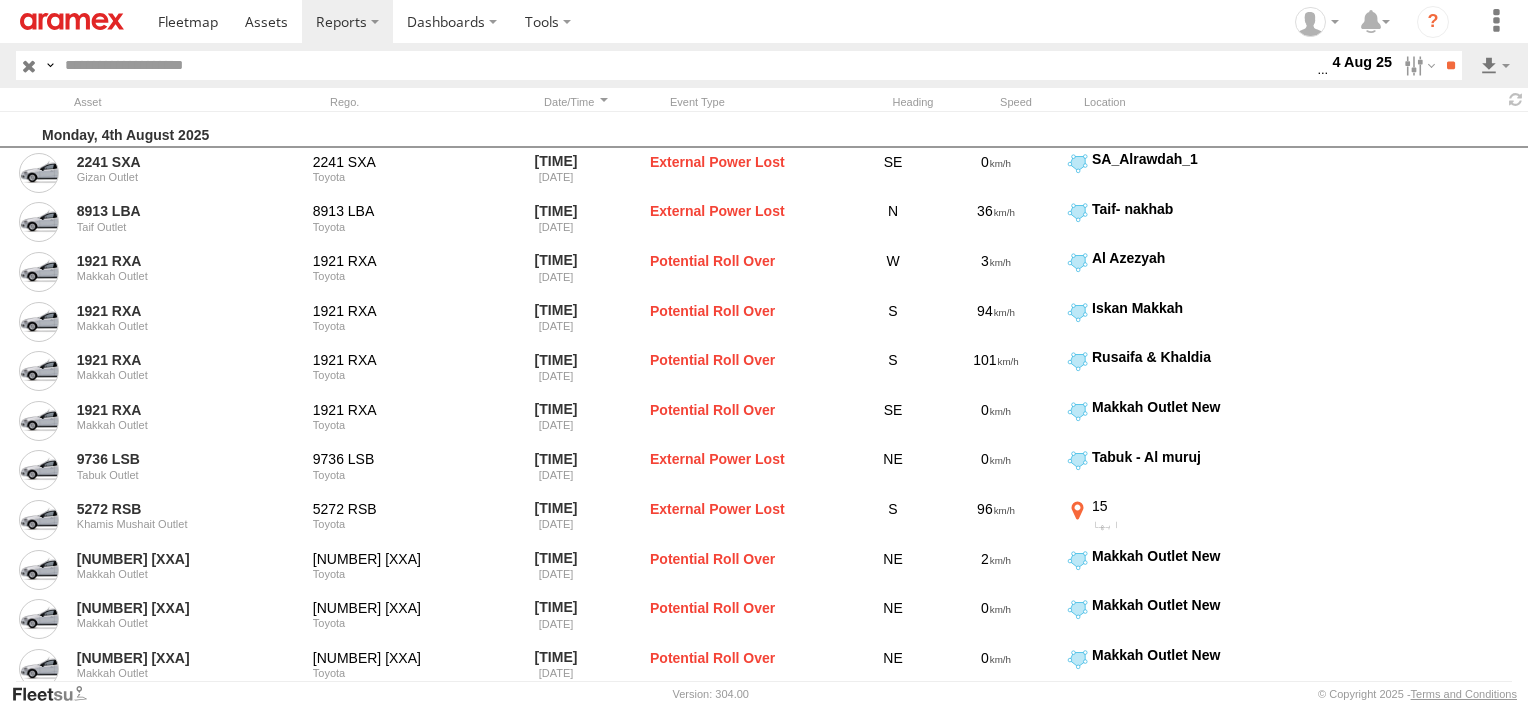 click at bounding box center [687, 65] 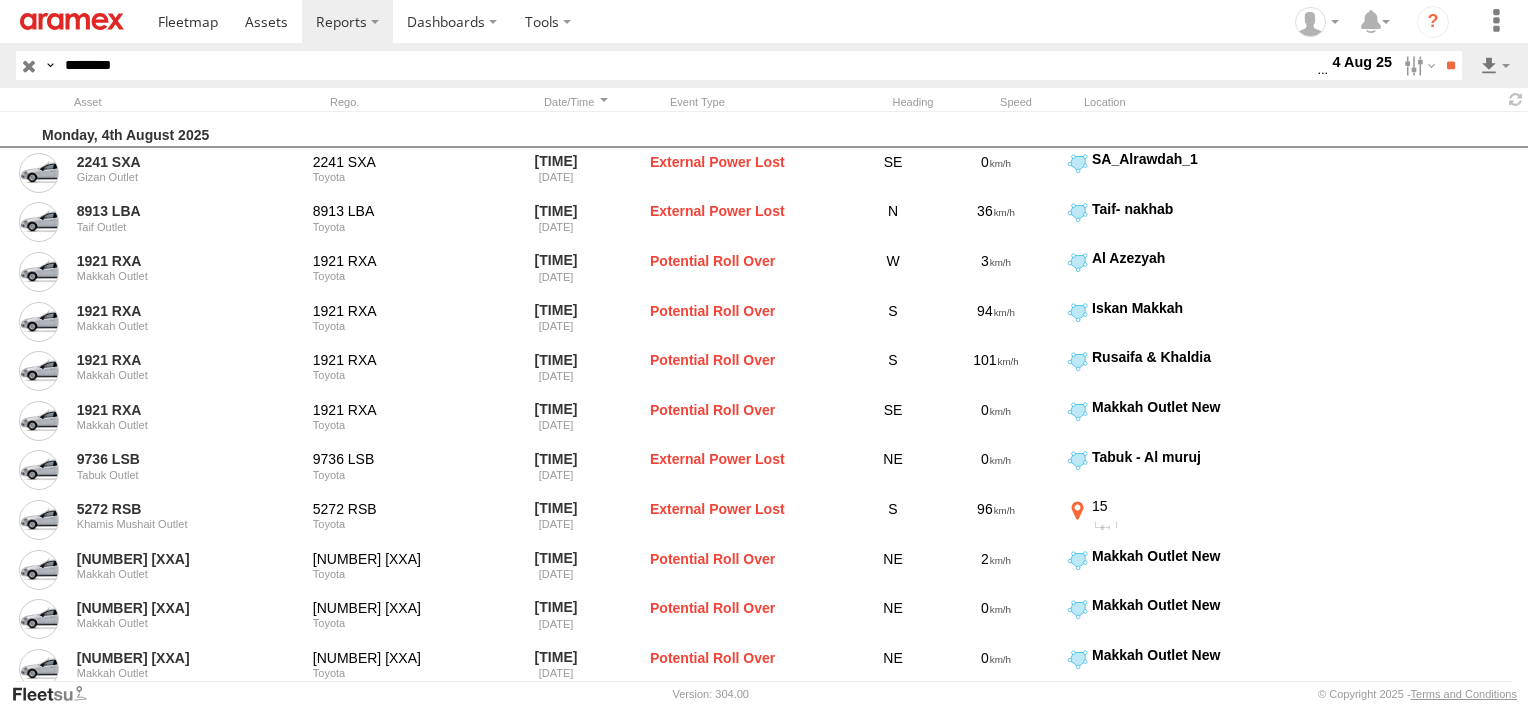 type on "********" 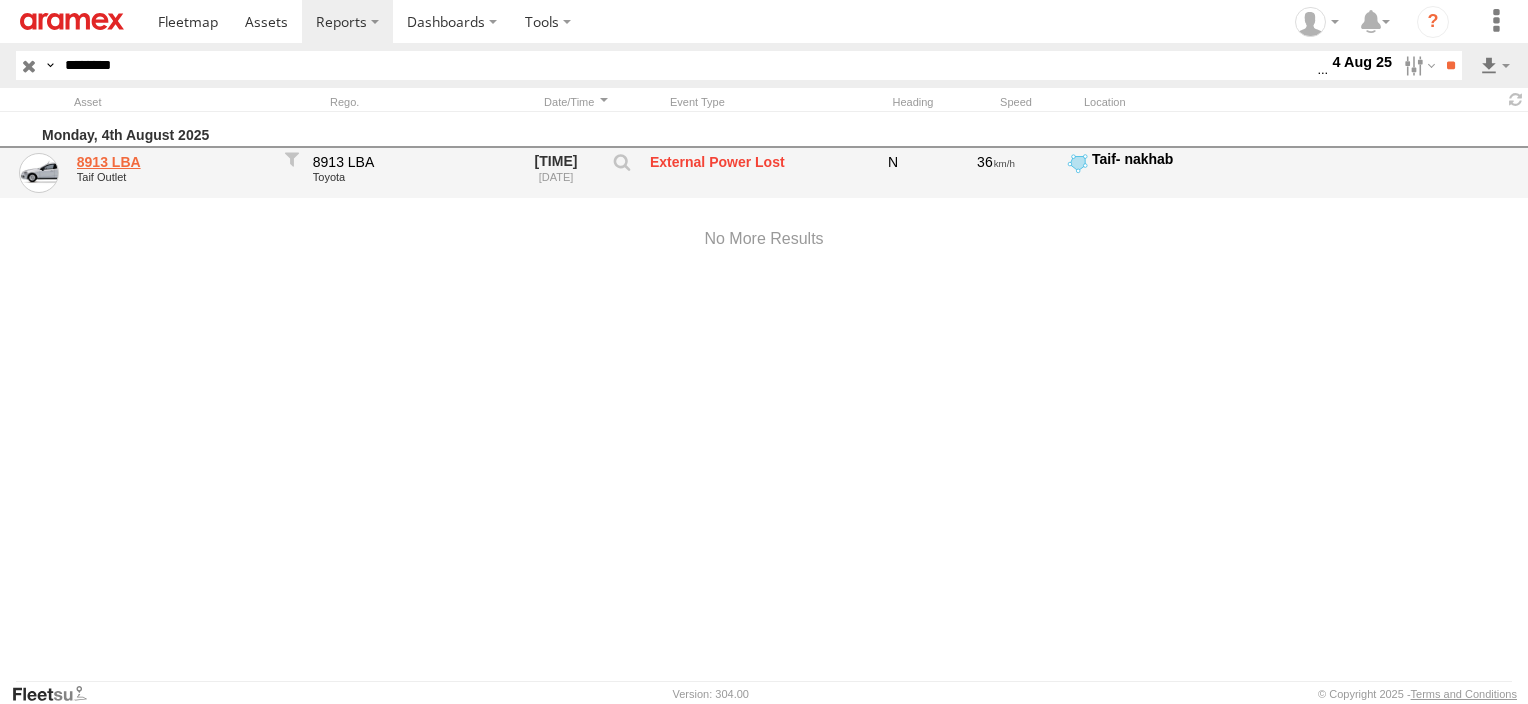 click on "8913 LBA" at bounding box center [174, 162] 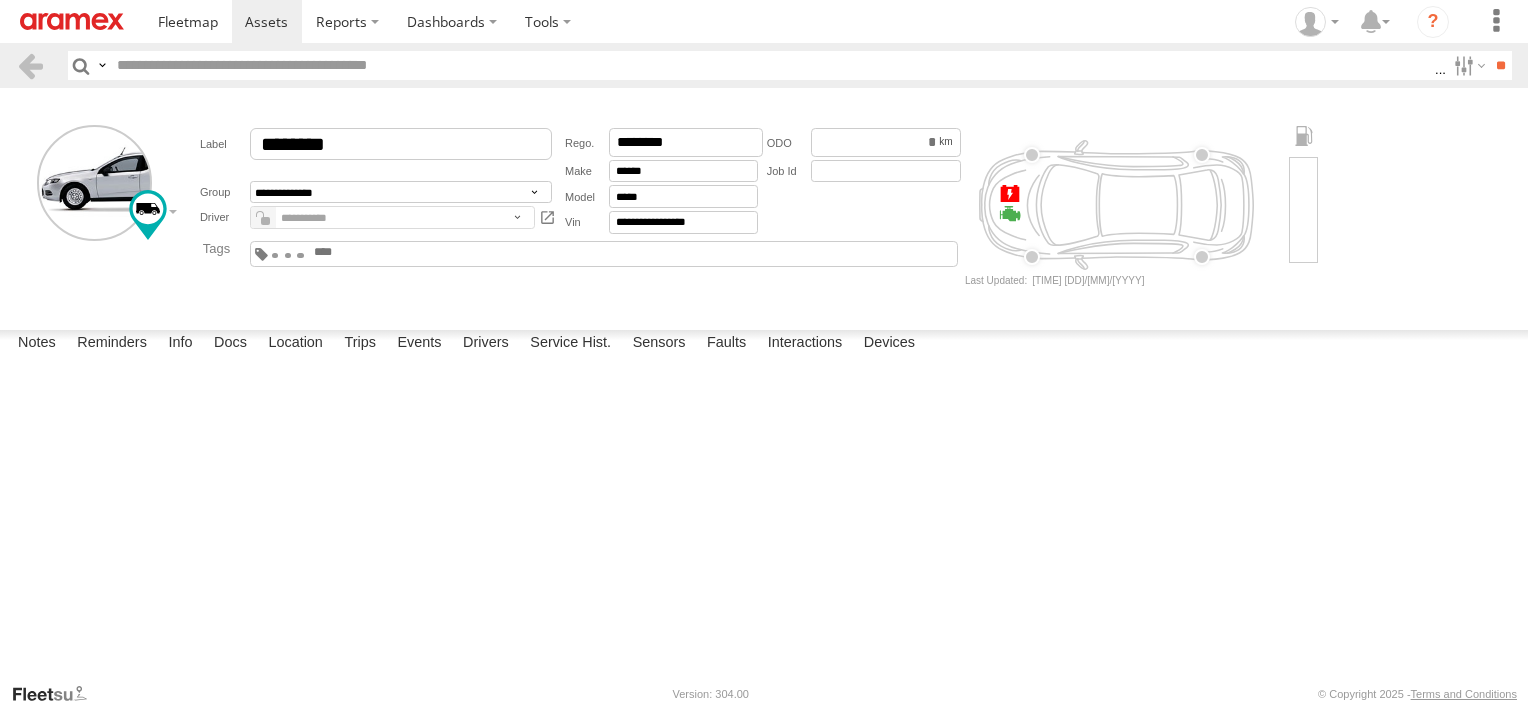 scroll, scrollTop: 0, scrollLeft: 0, axis: both 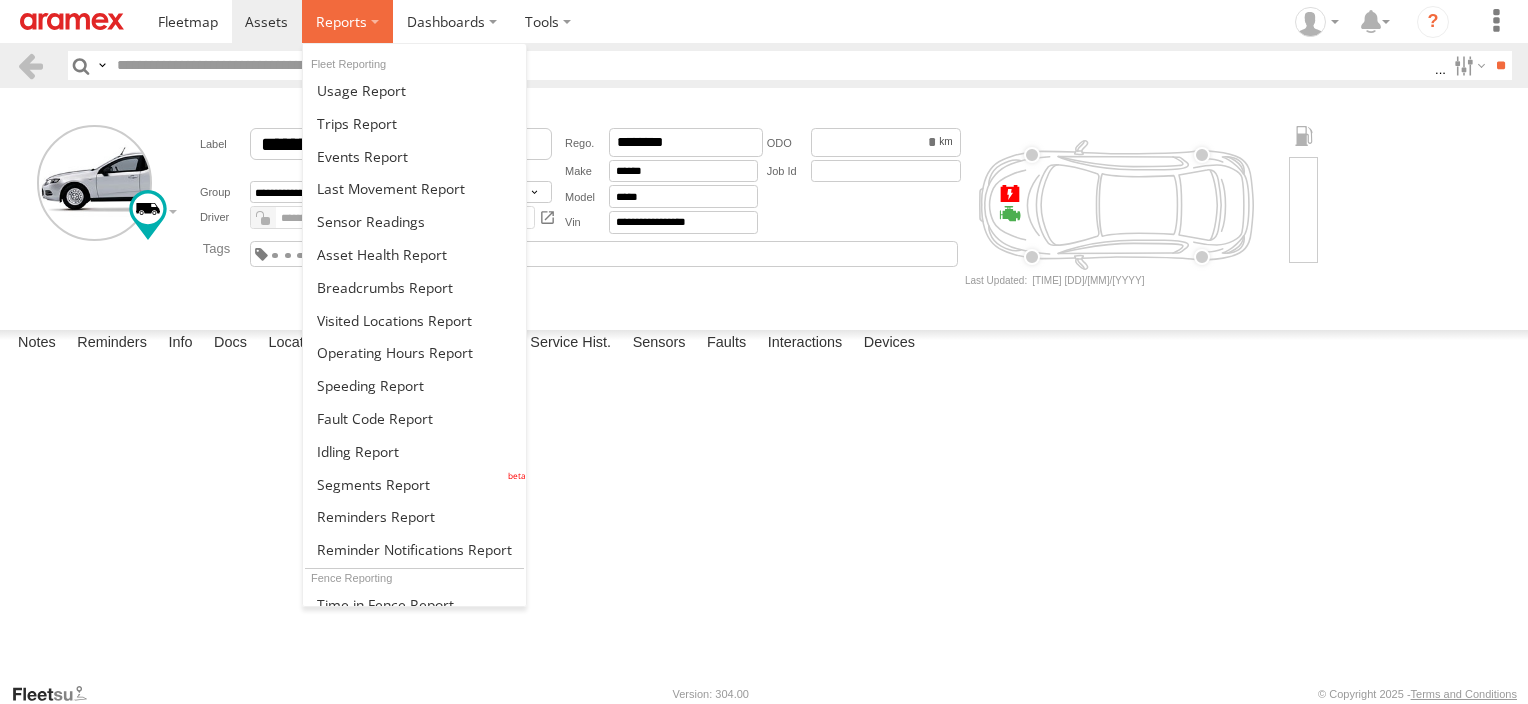 click at bounding box center [341, 21] 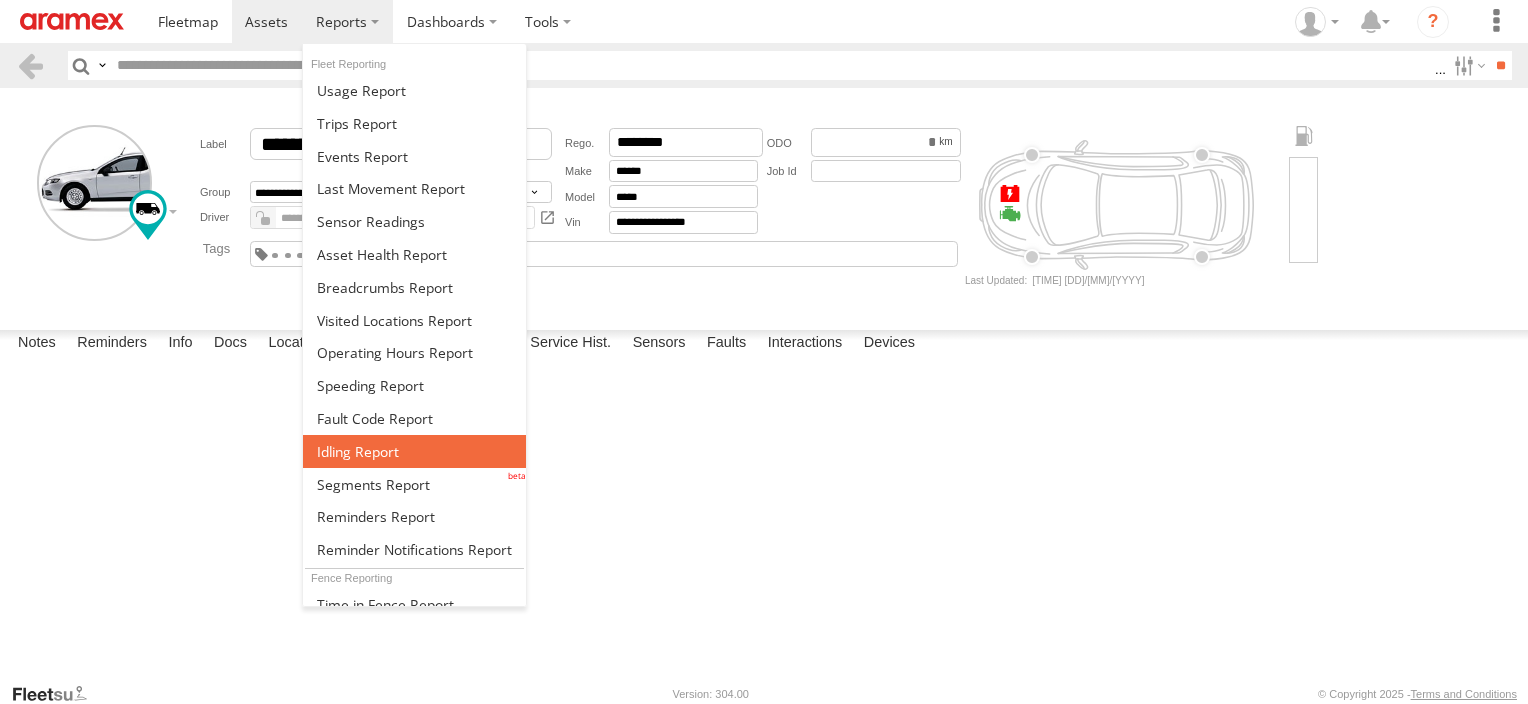 click at bounding box center (414, 451) 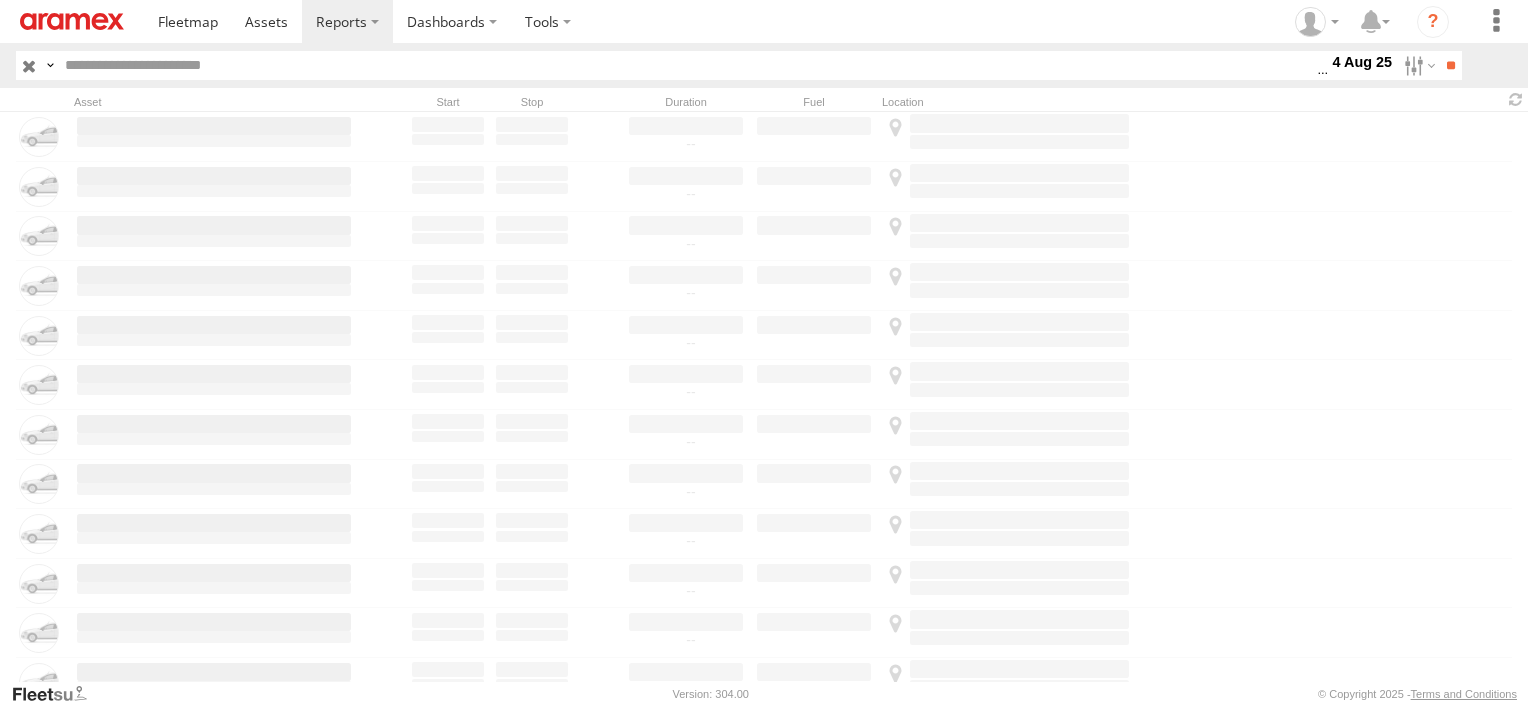 scroll, scrollTop: 0, scrollLeft: 0, axis: both 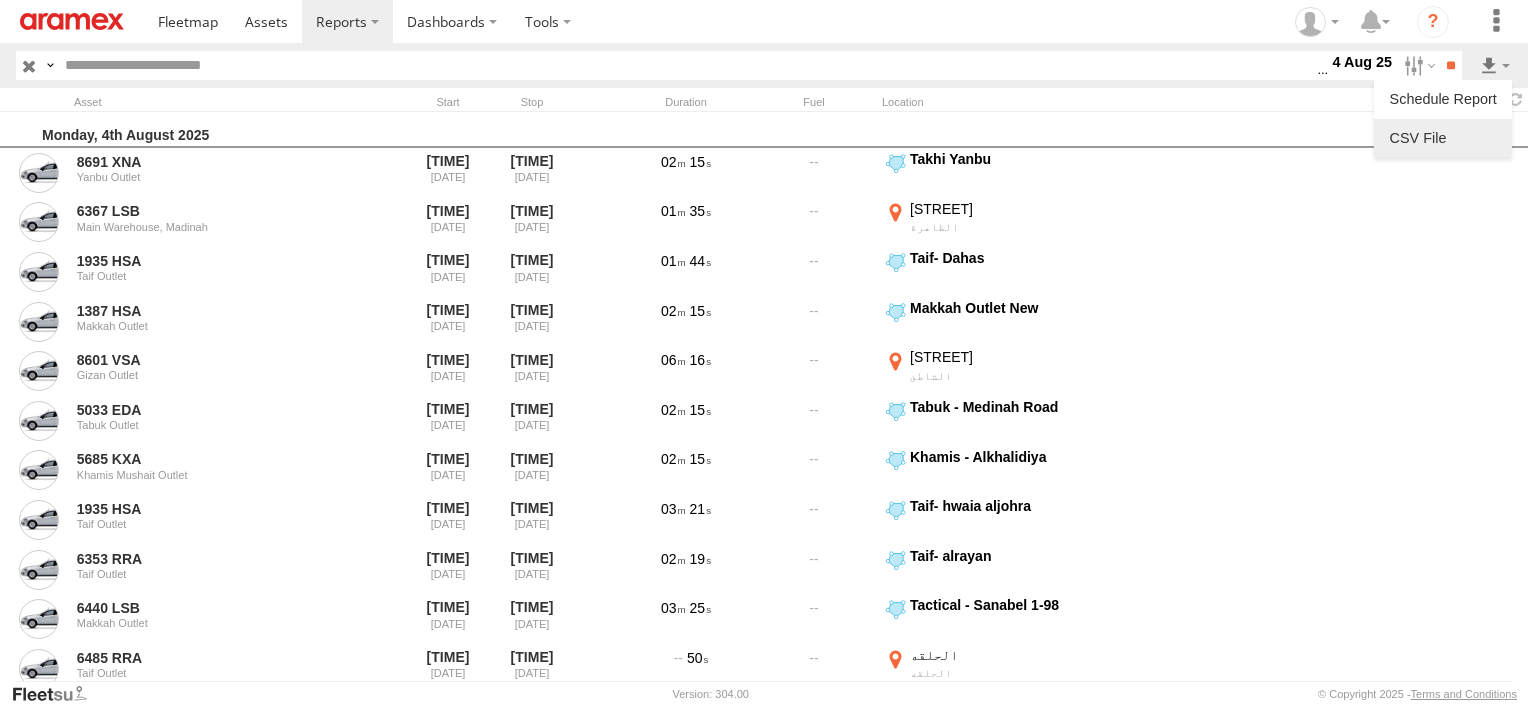 click at bounding box center [1443, 138] 